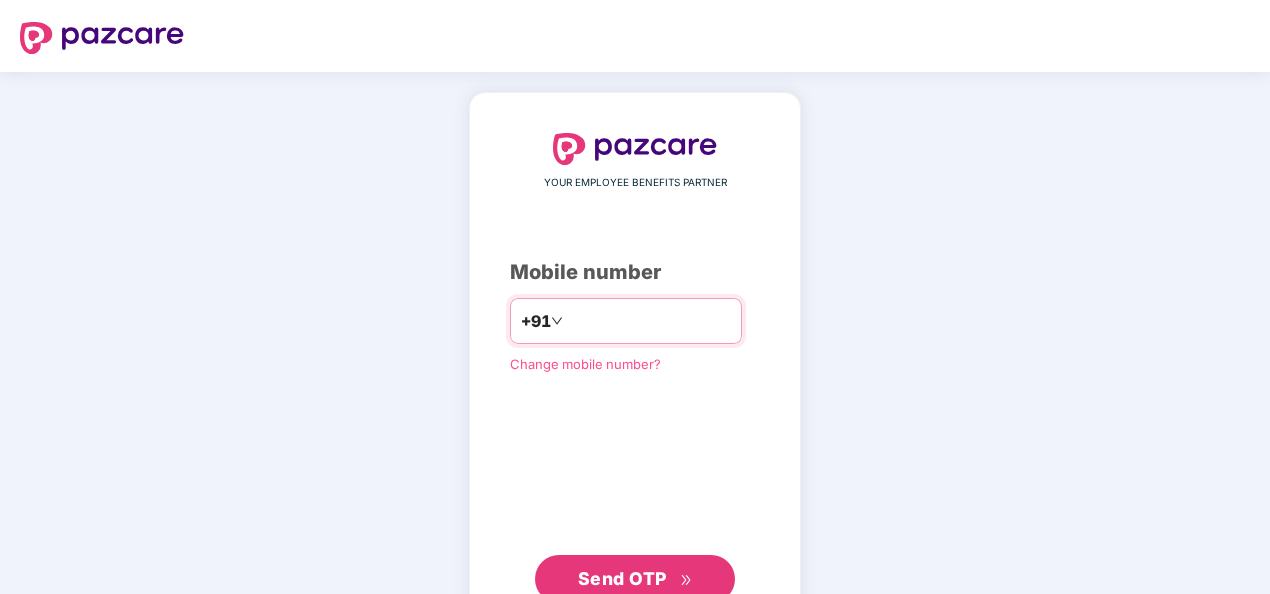 scroll, scrollTop: 0, scrollLeft: 0, axis: both 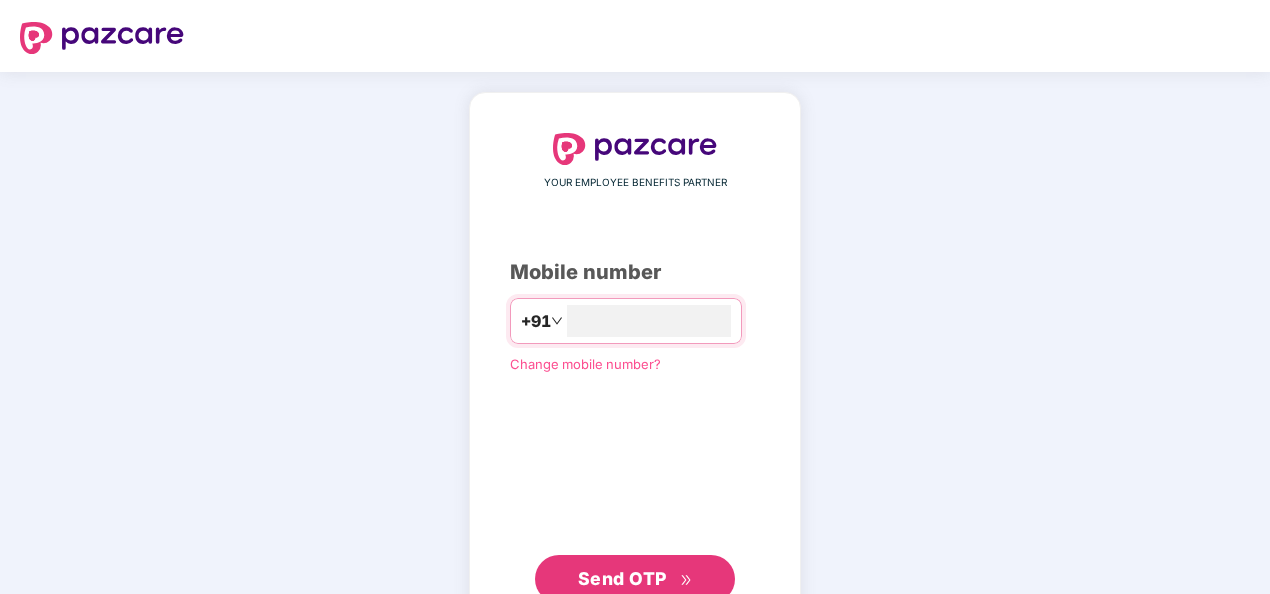 type on "**********" 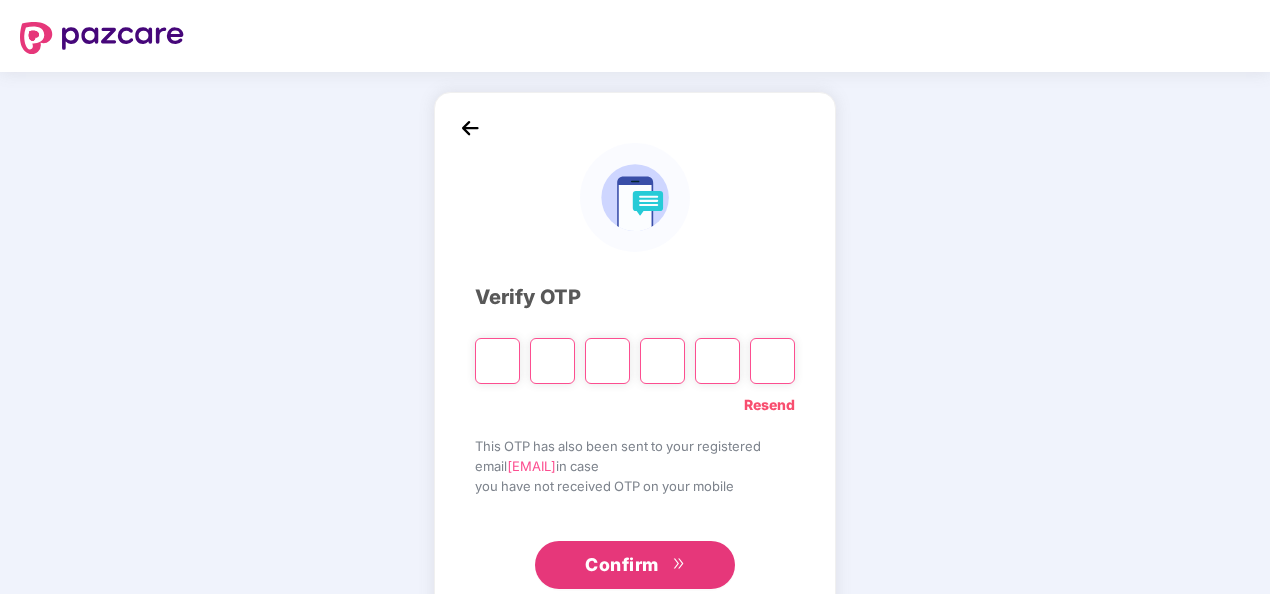 click on "Resend" at bounding box center [769, 405] 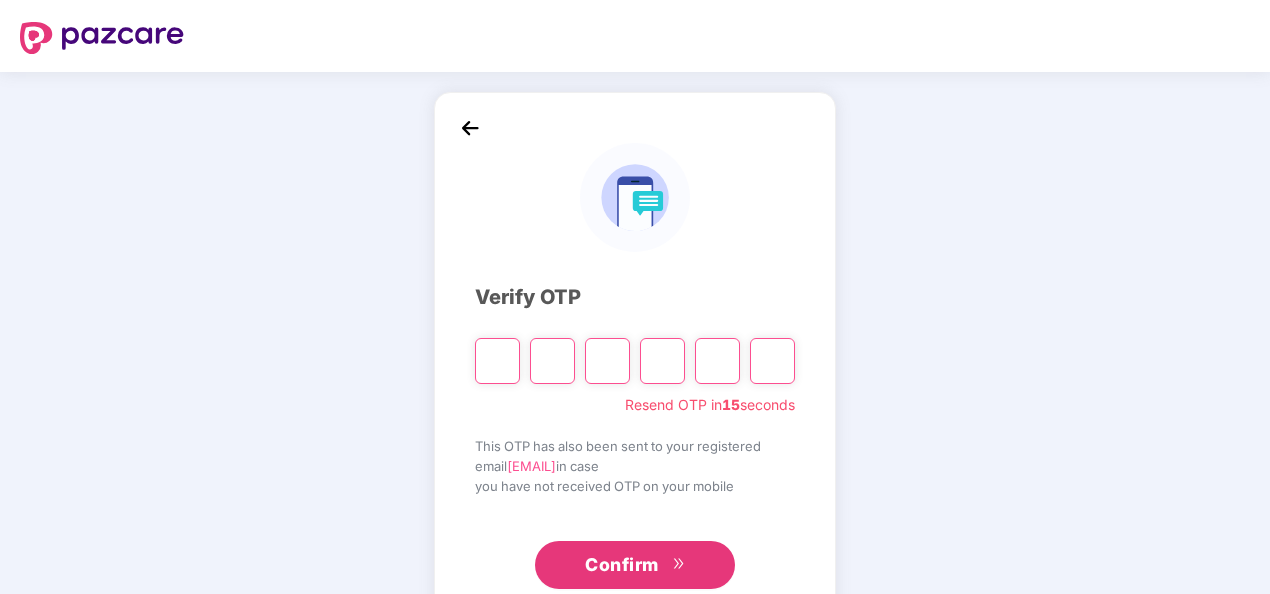 click at bounding box center (470, 128) 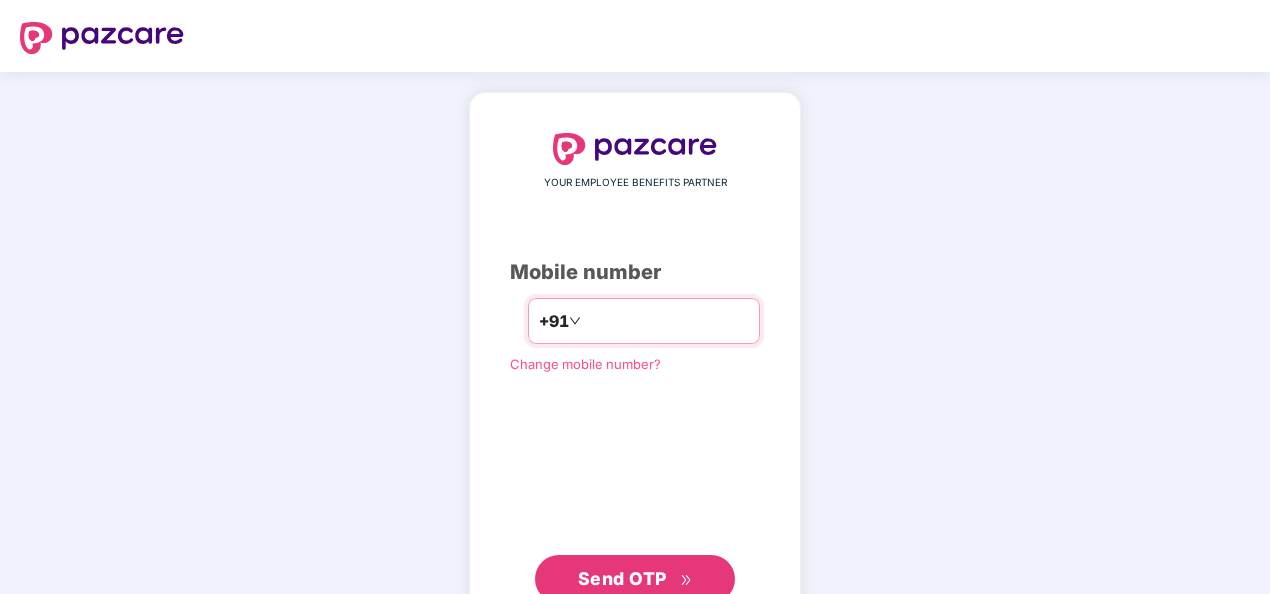 click on "**********" at bounding box center [667, 321] 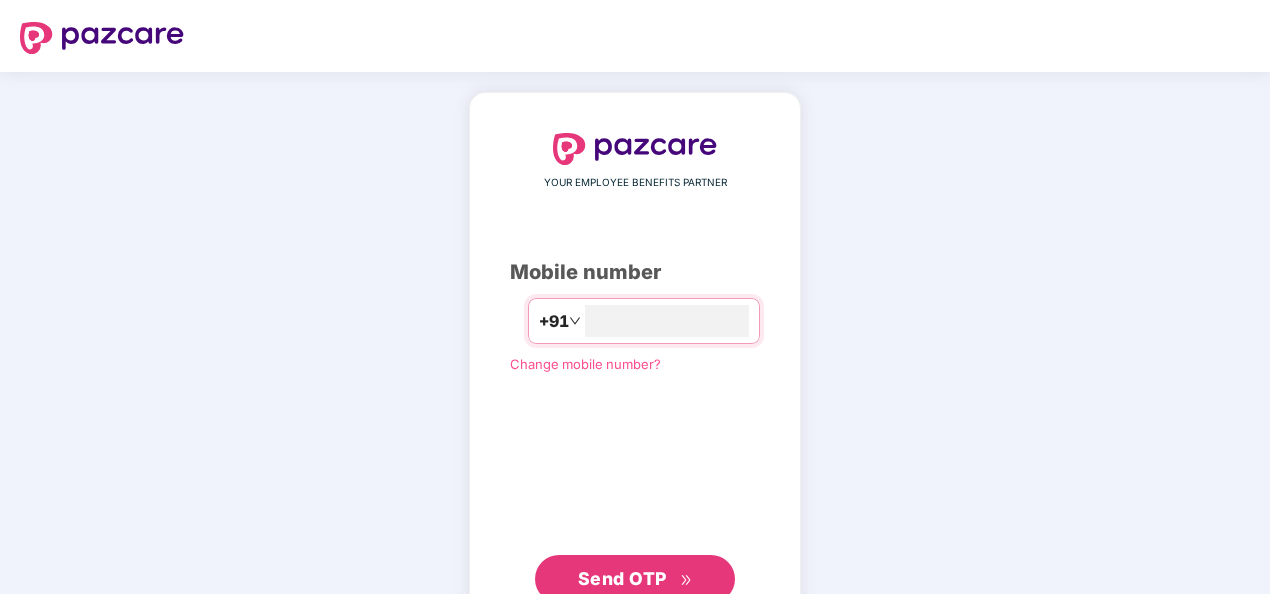 type on "**********" 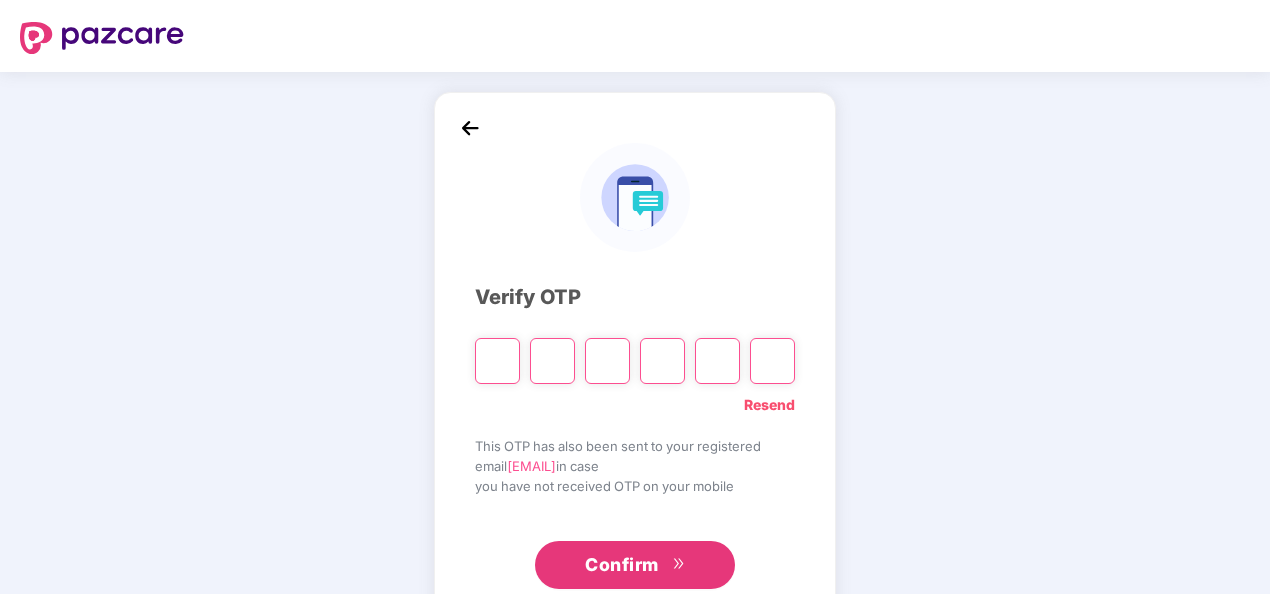 type on "*" 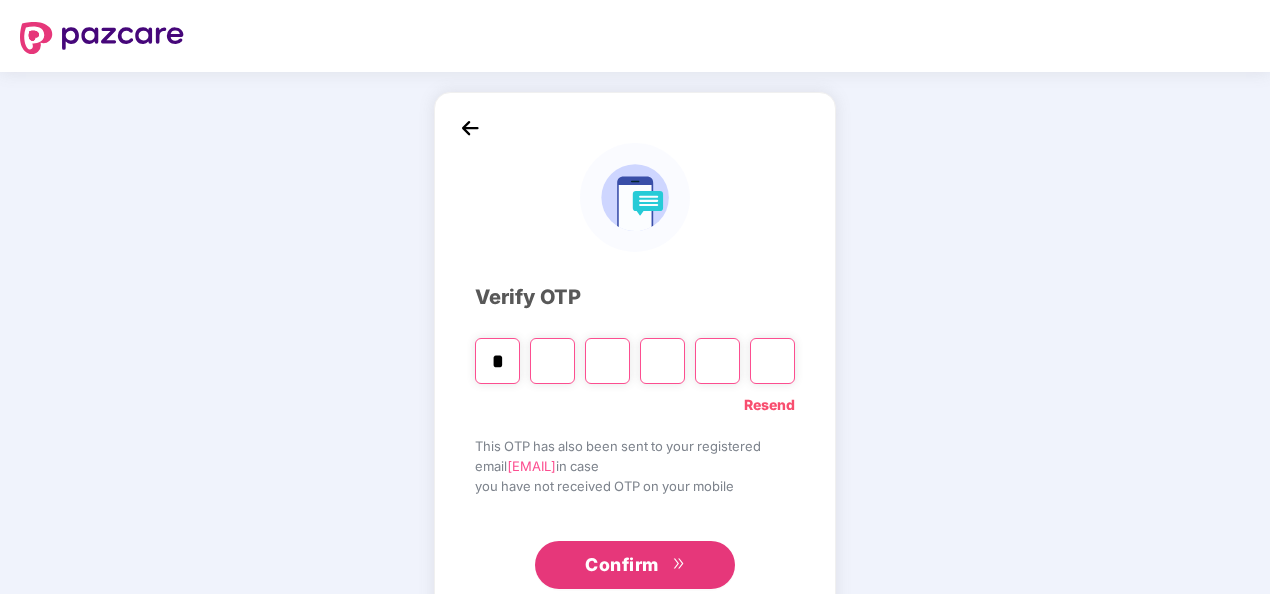 type on "*" 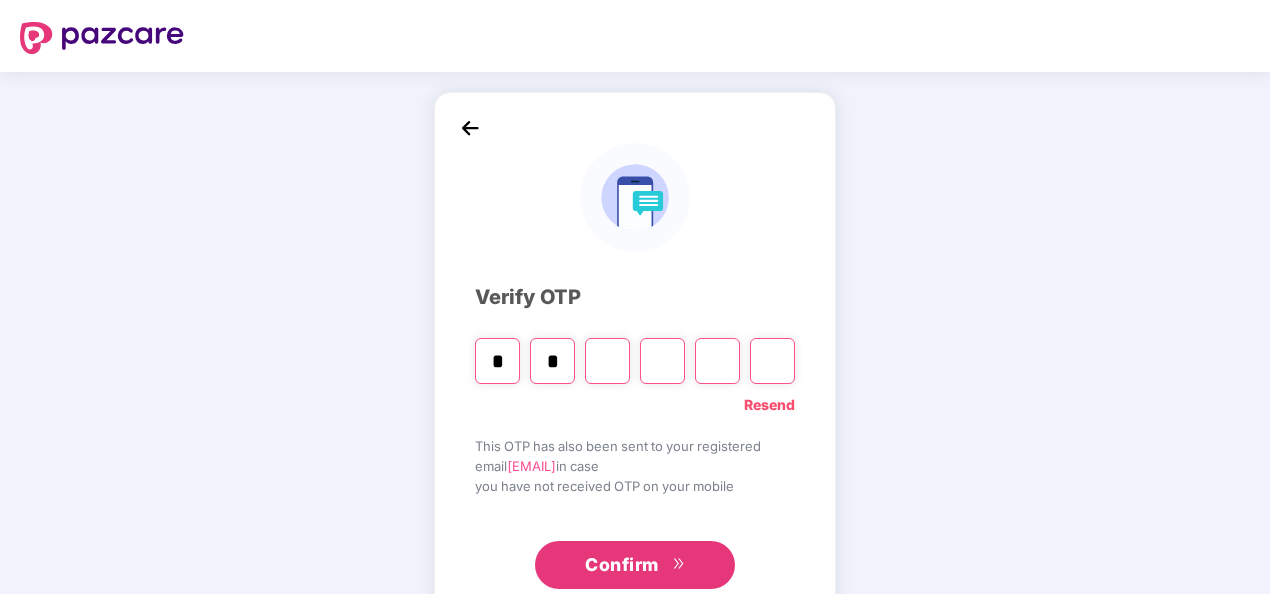 type on "*" 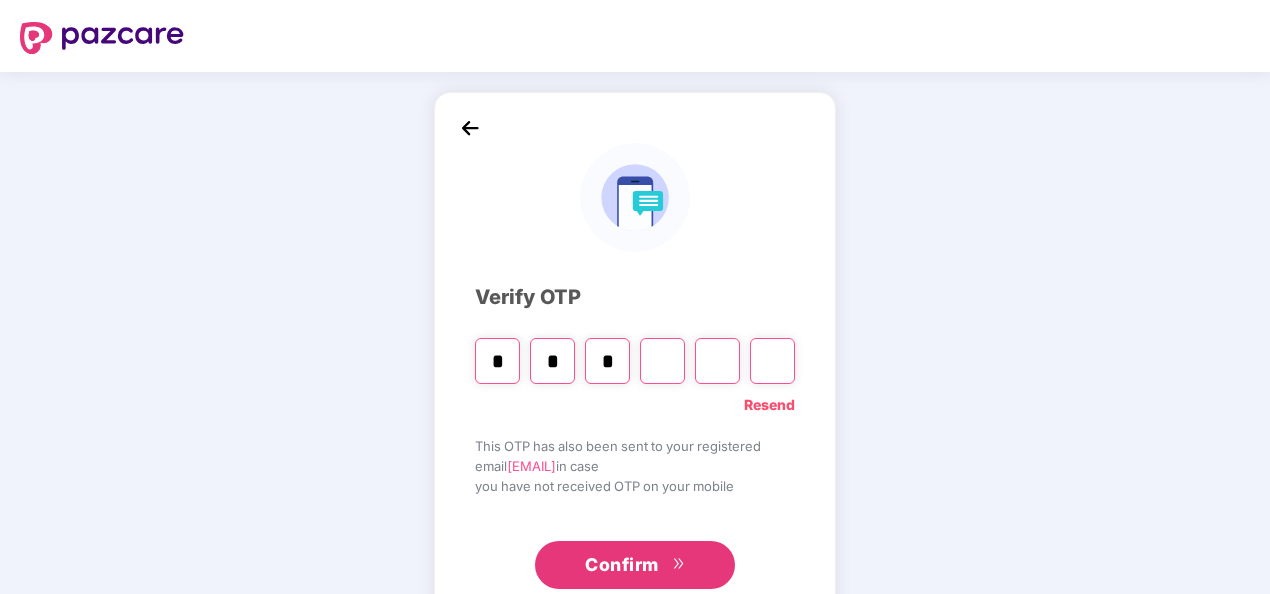 type on "*" 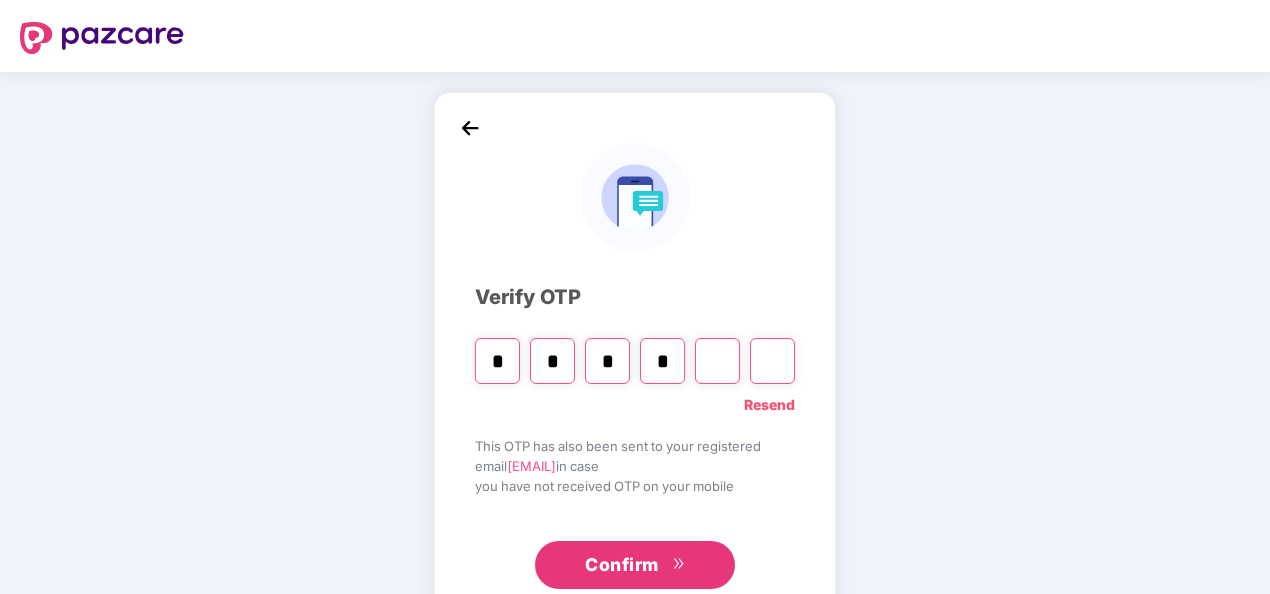 type on "*" 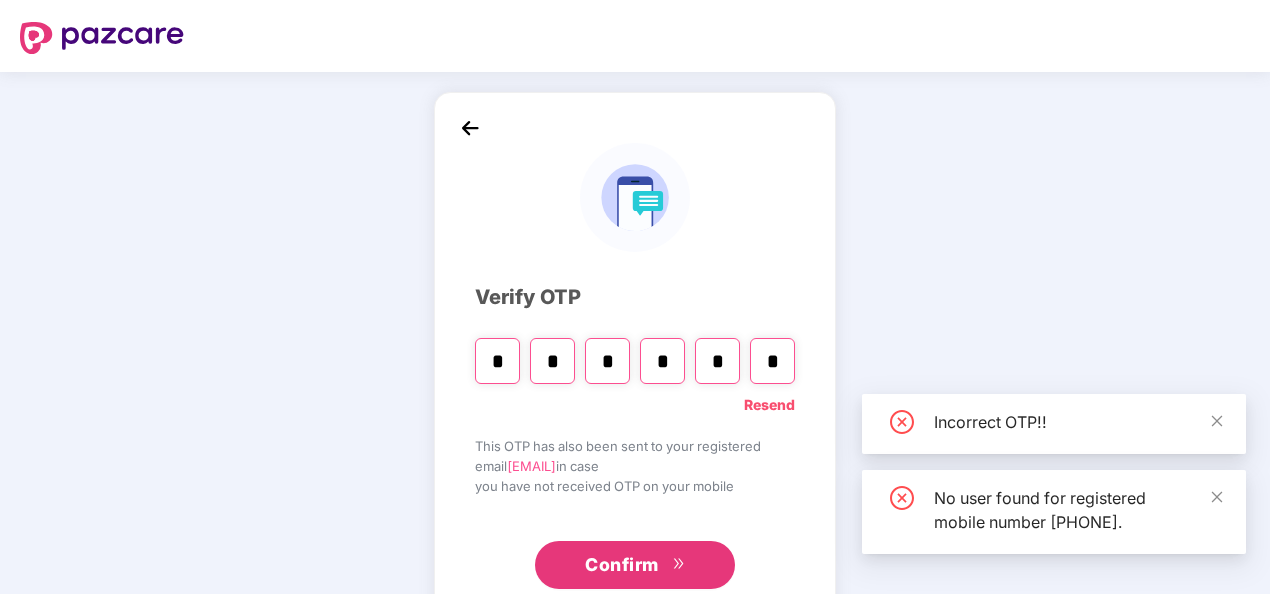 type on "*" 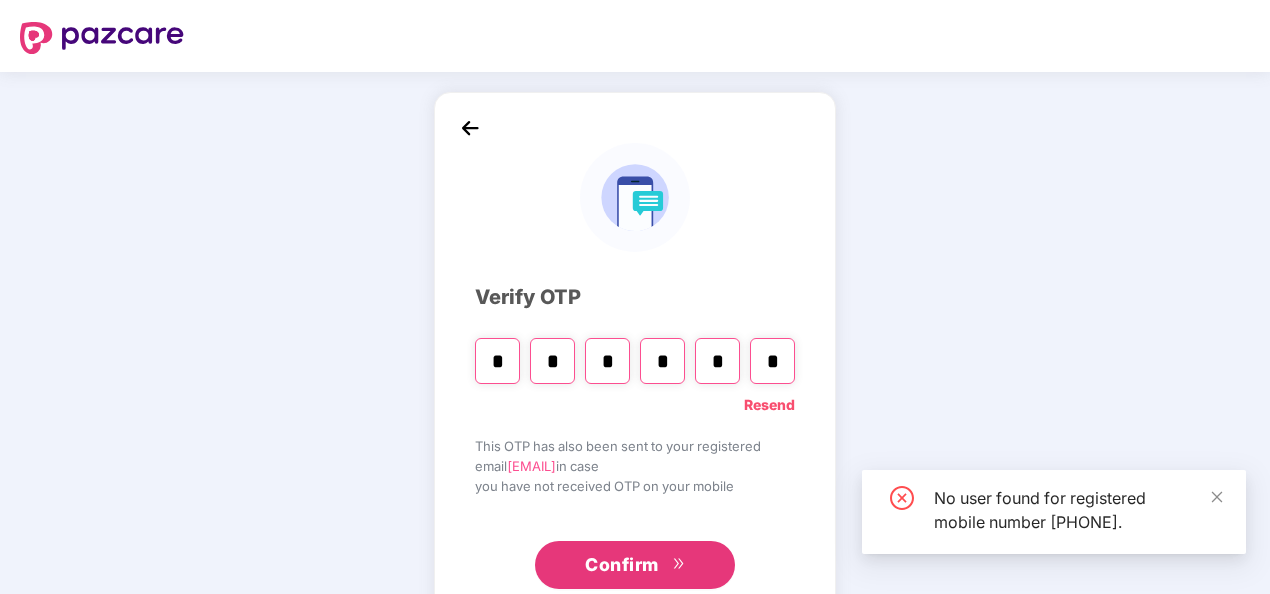 click on "*" at bounding box center (772, 361) 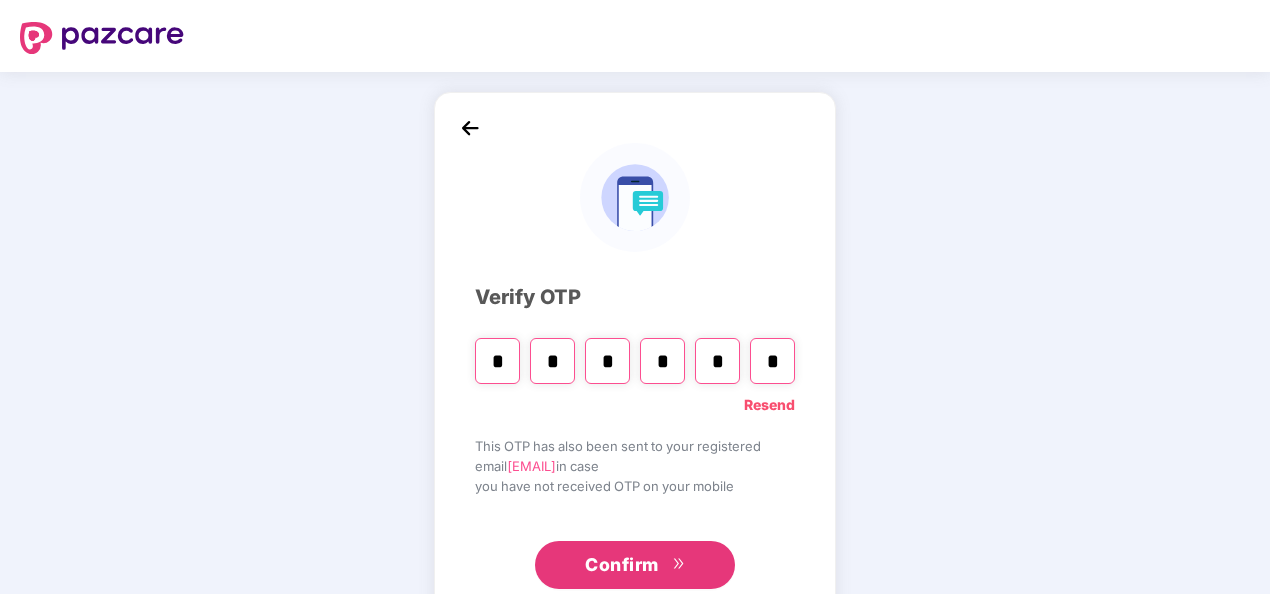 type 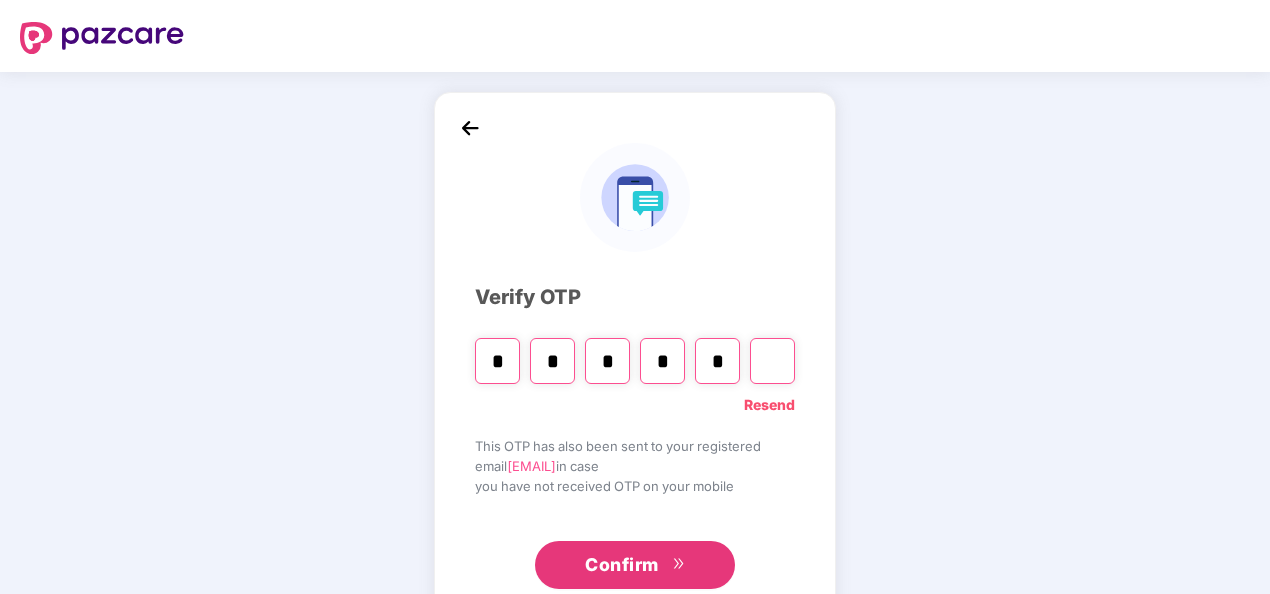 type on "*" 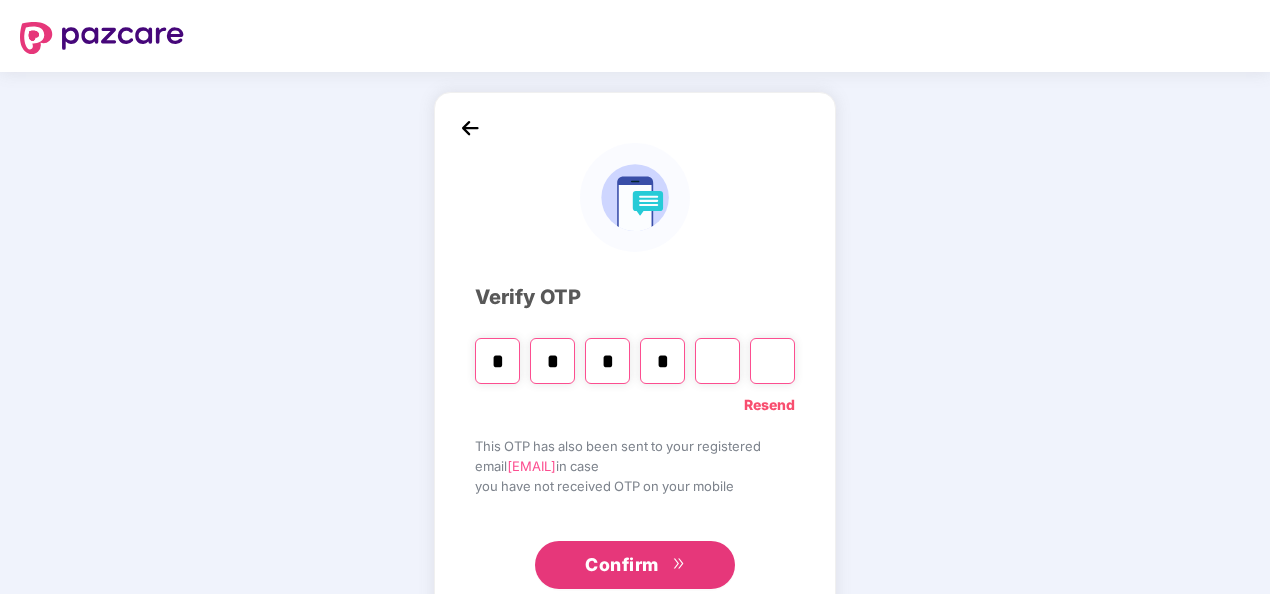 type on "*" 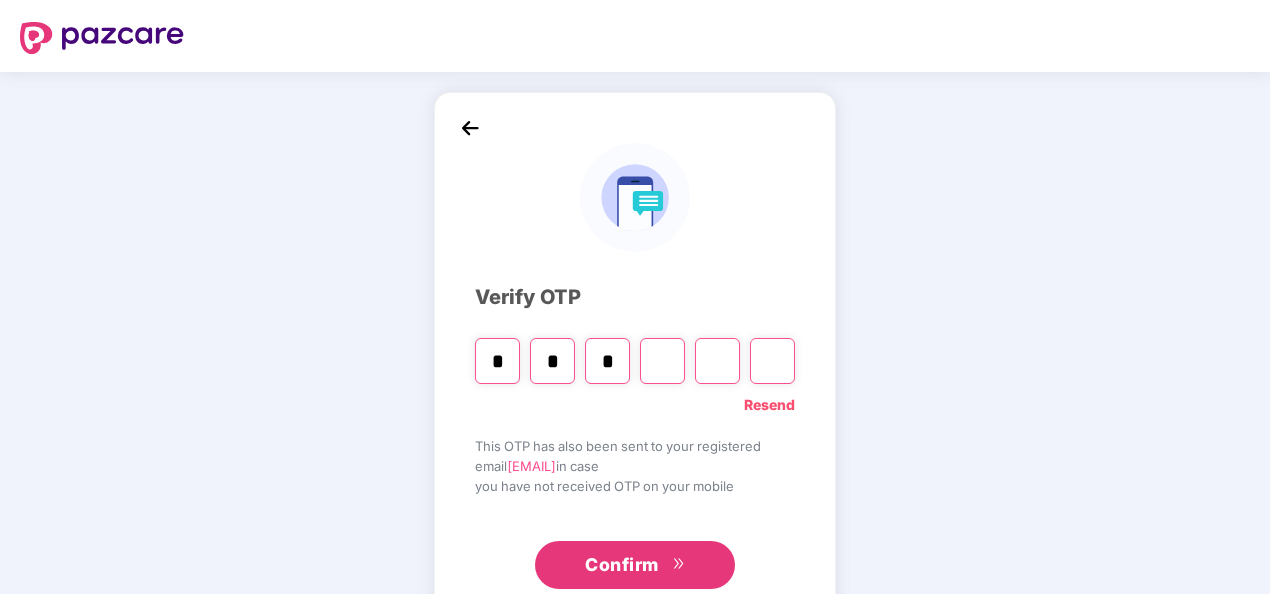type 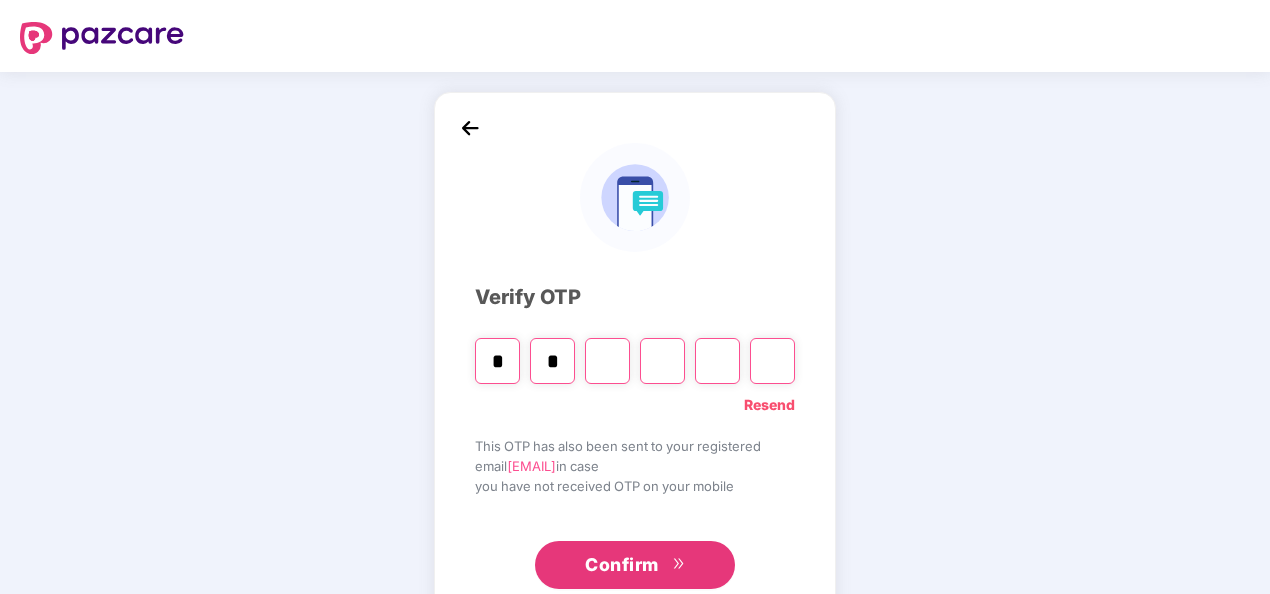 type 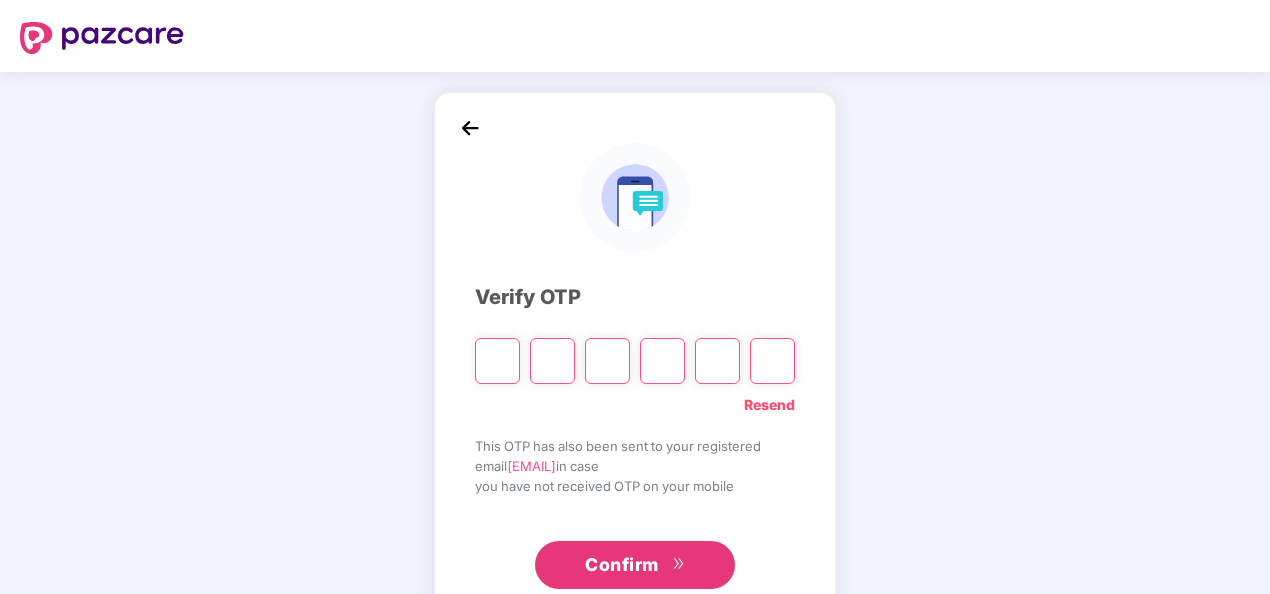 type on "*" 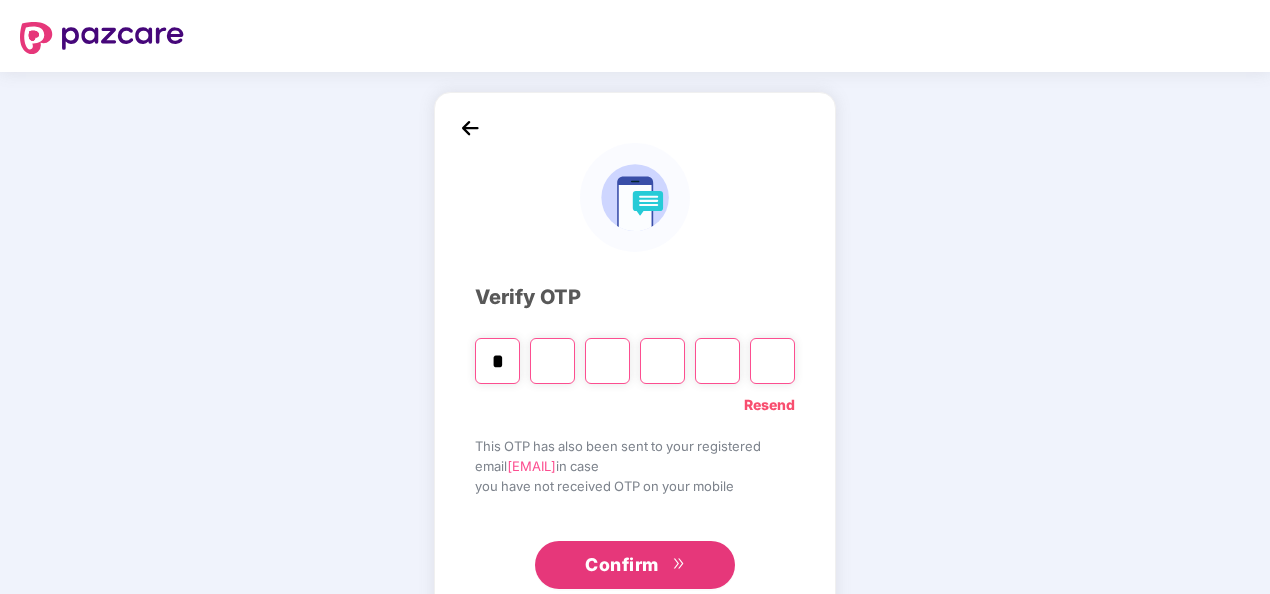 type on "*" 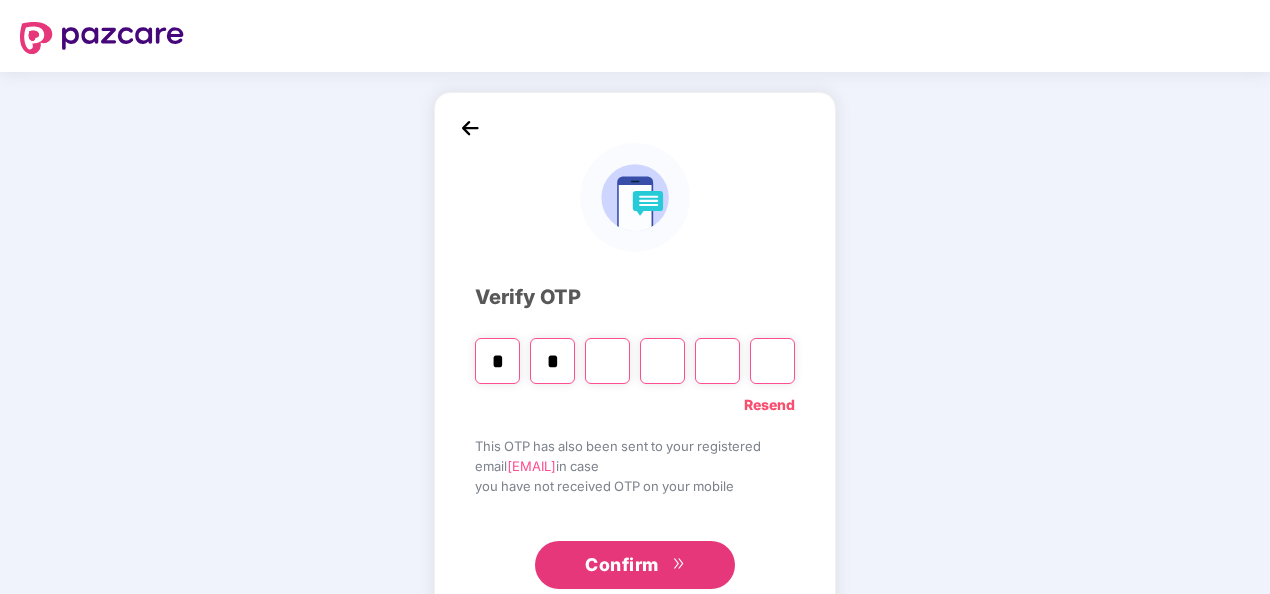 type on "*" 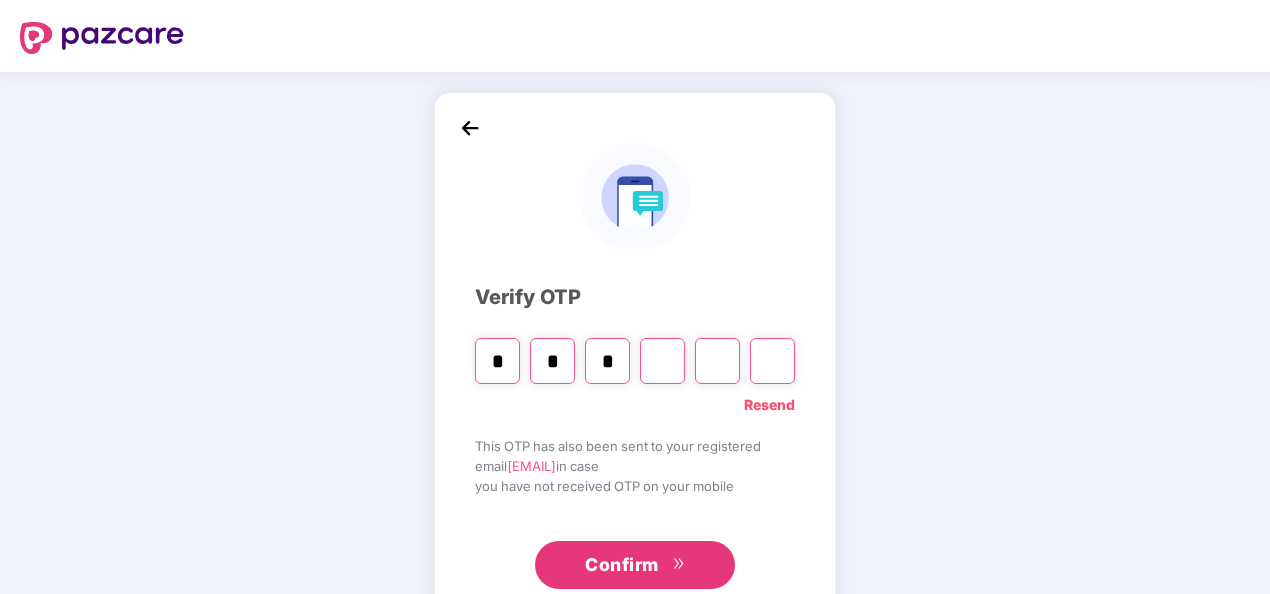 type on "*" 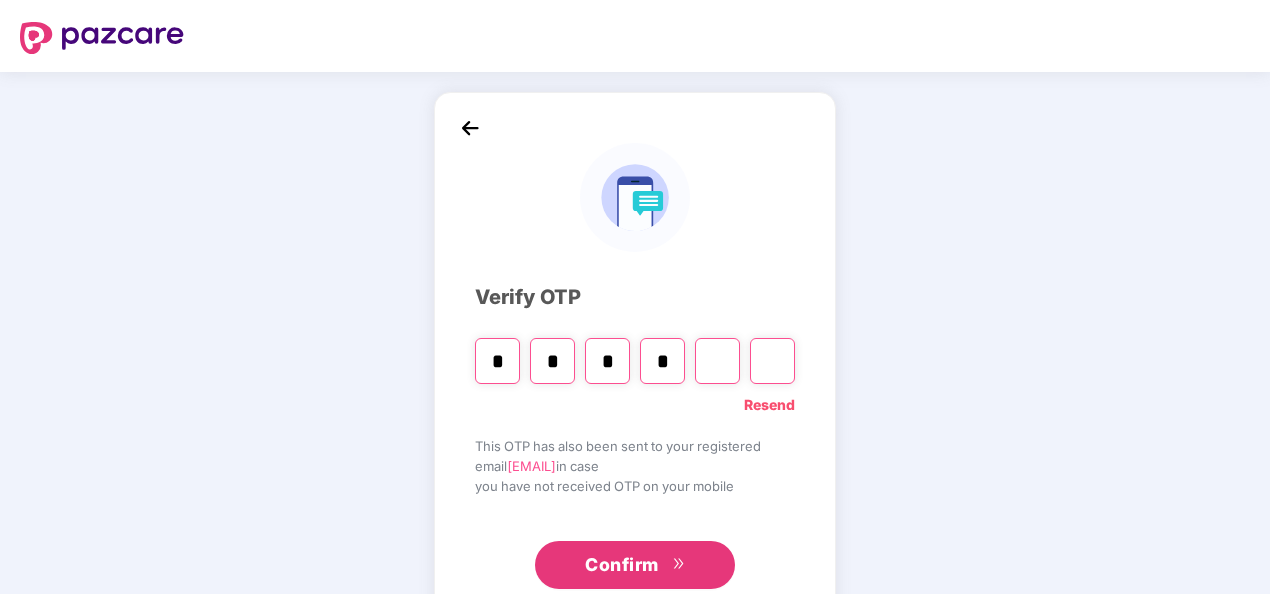type on "*" 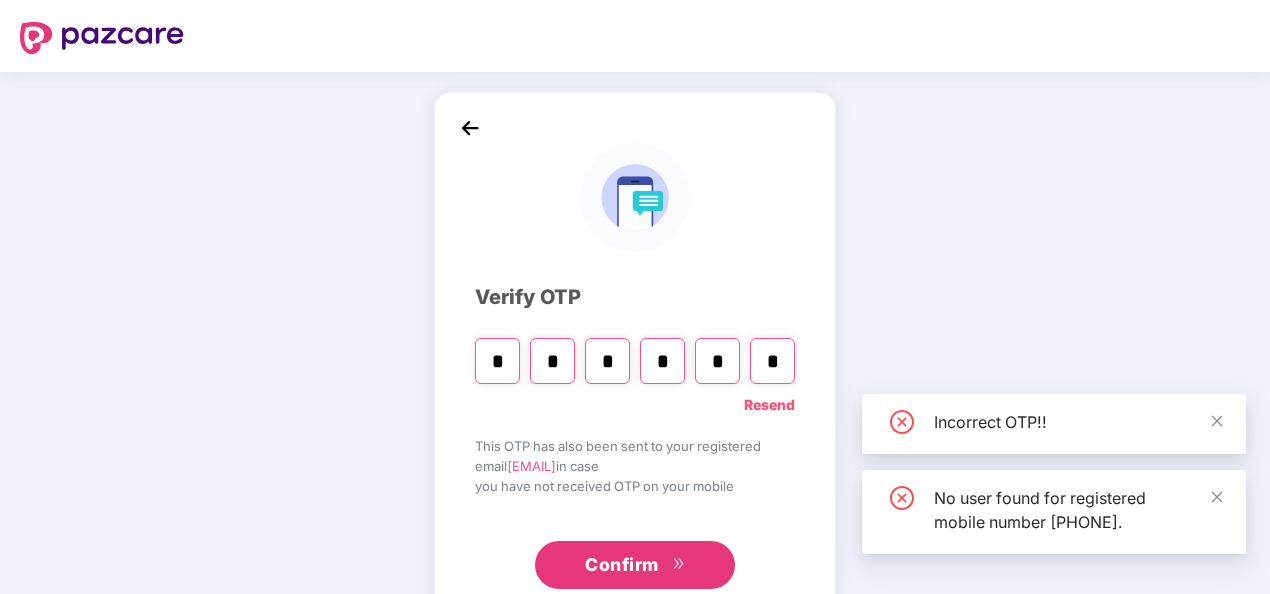 type on "*" 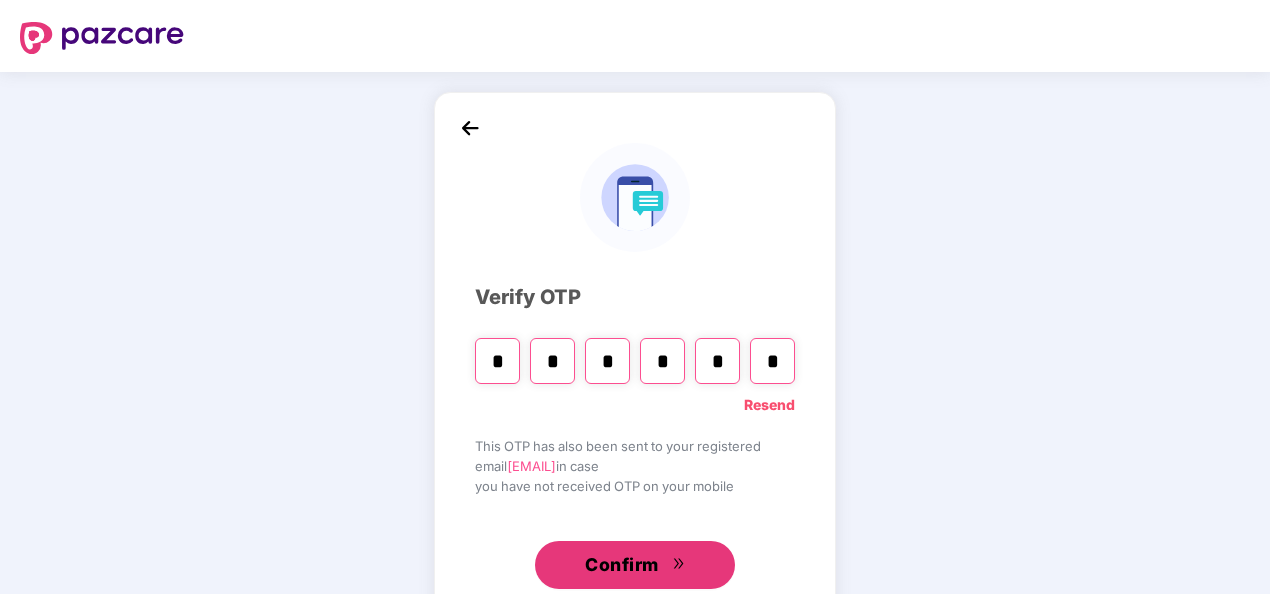 click on "Confirm" at bounding box center [622, 565] 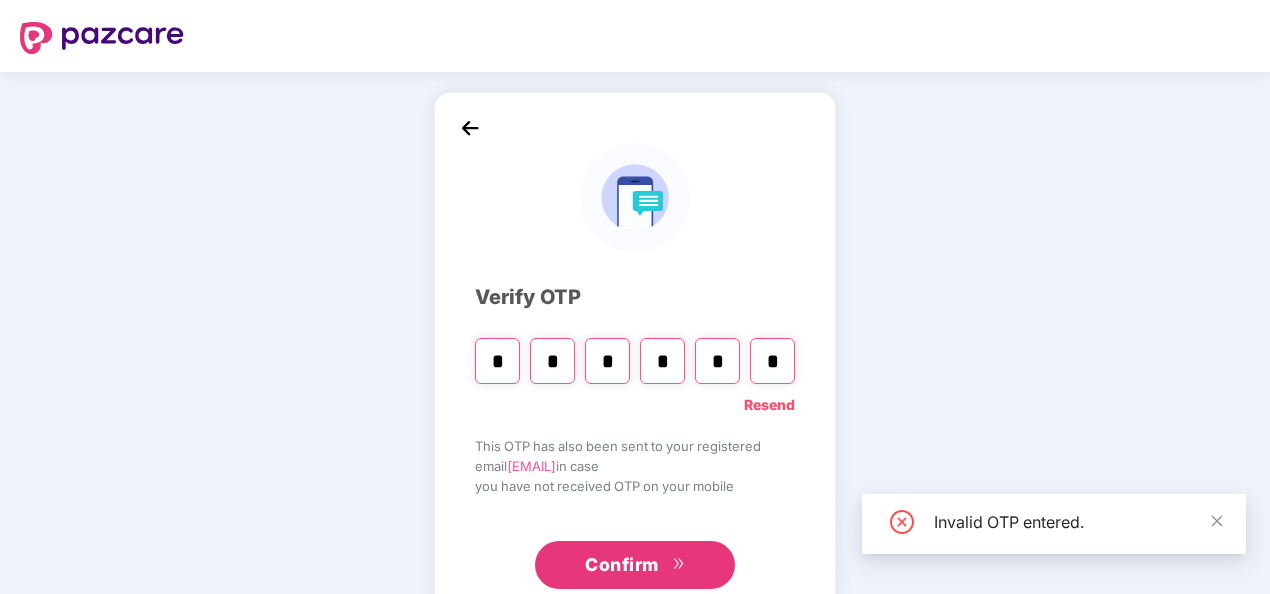 type 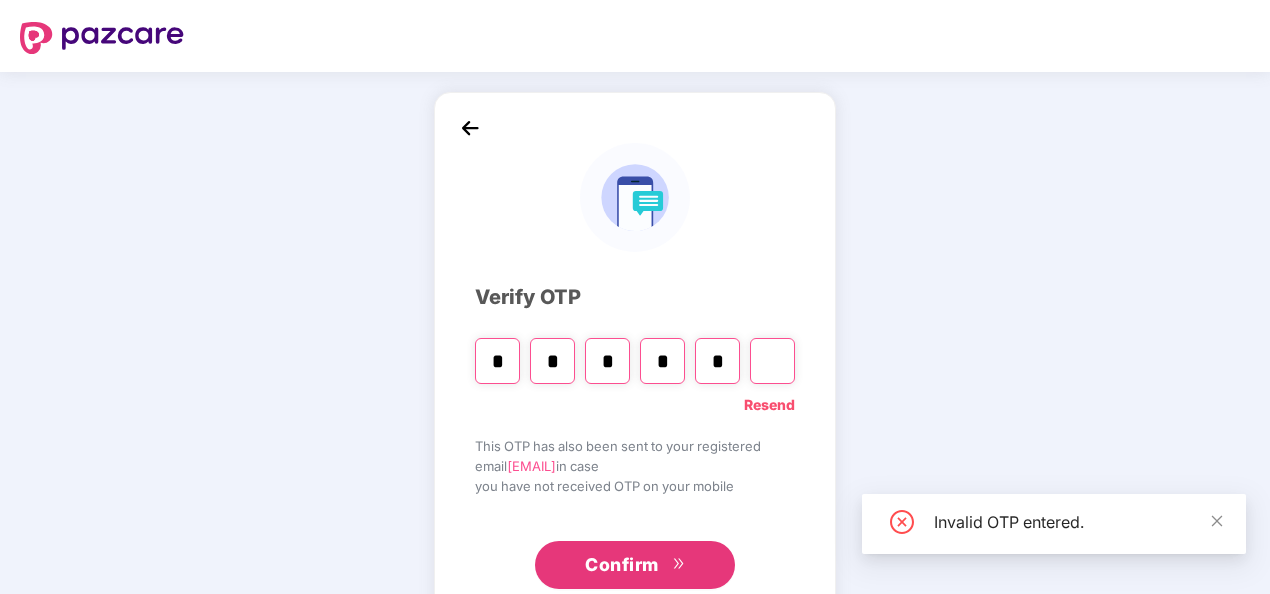 type 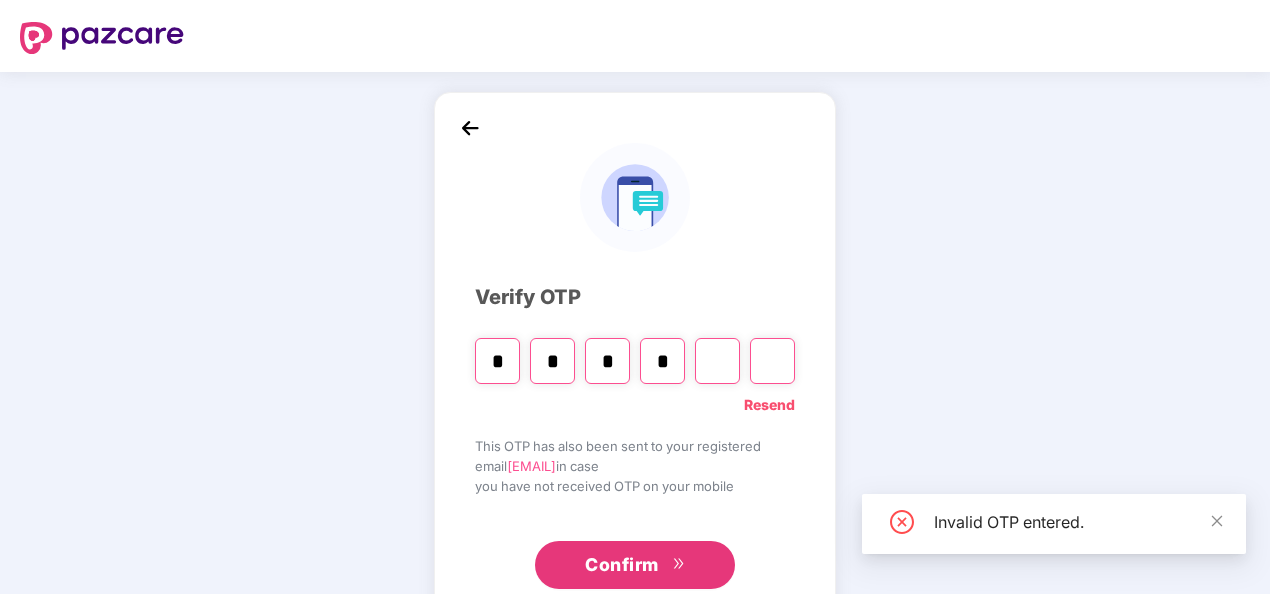 type 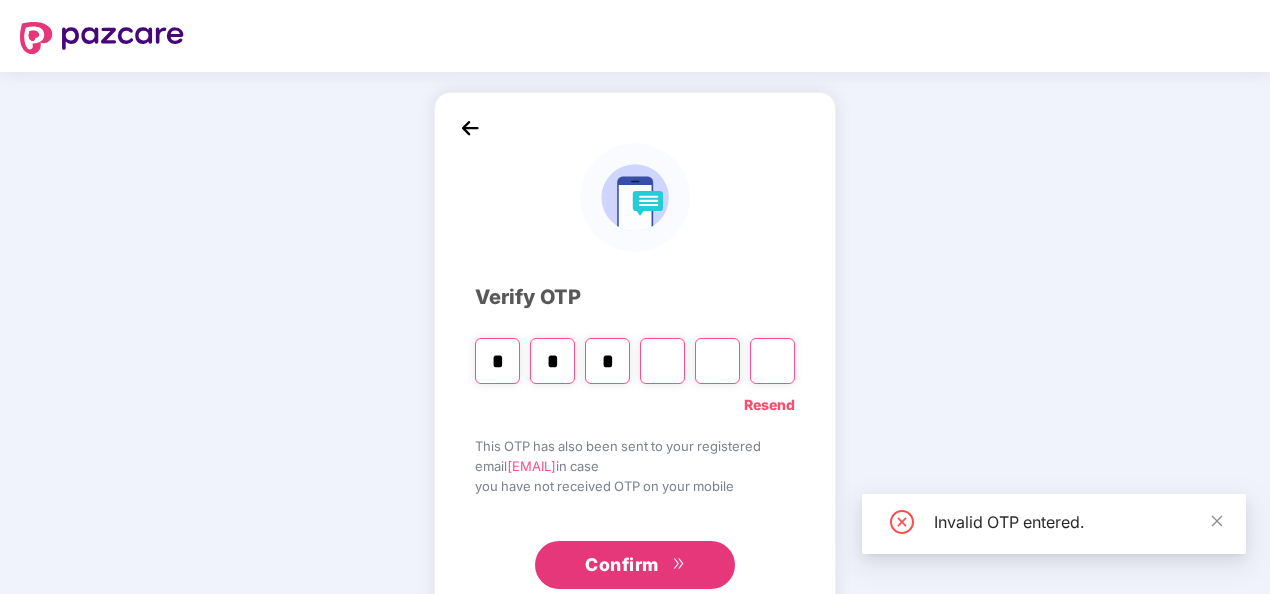 type 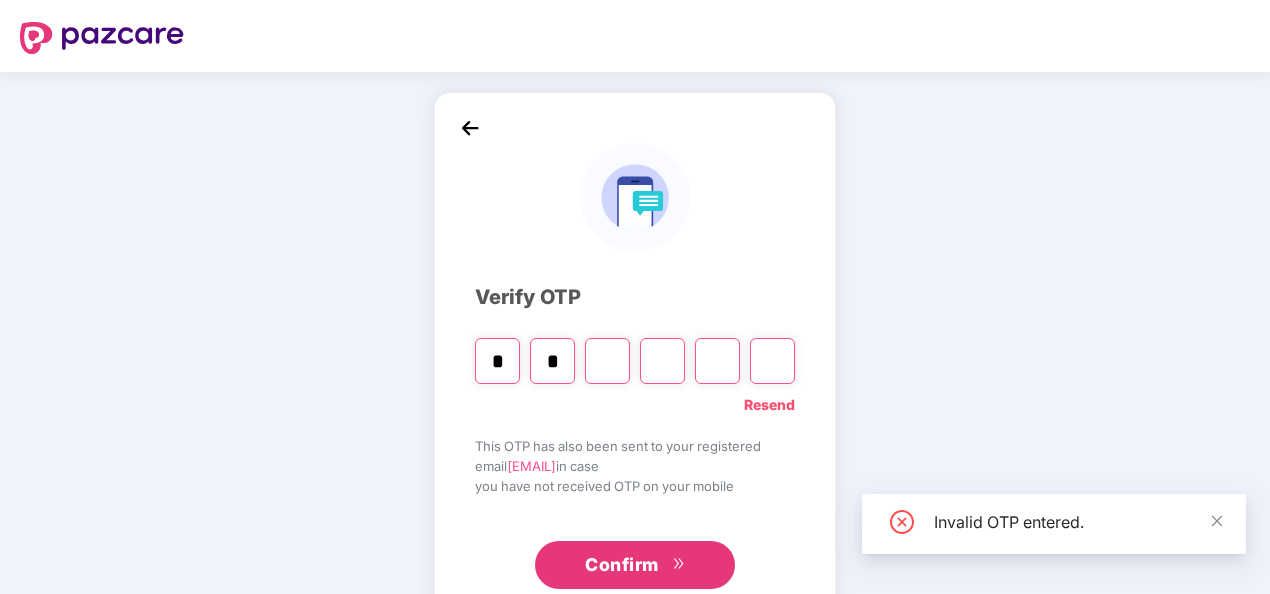 type 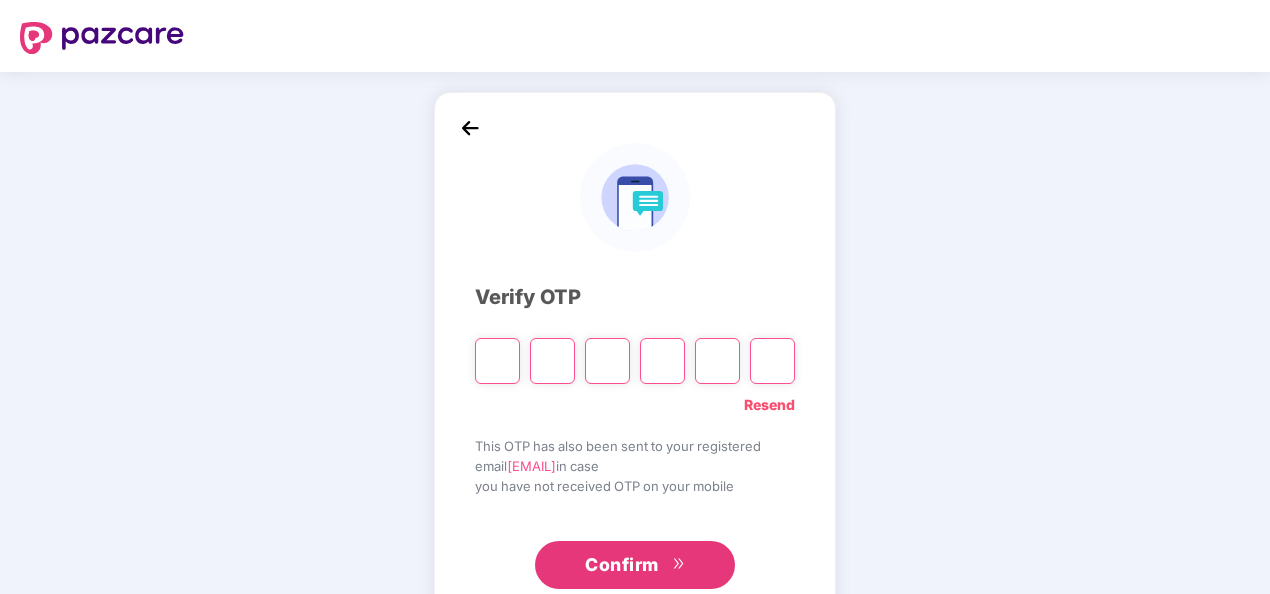 type on "*" 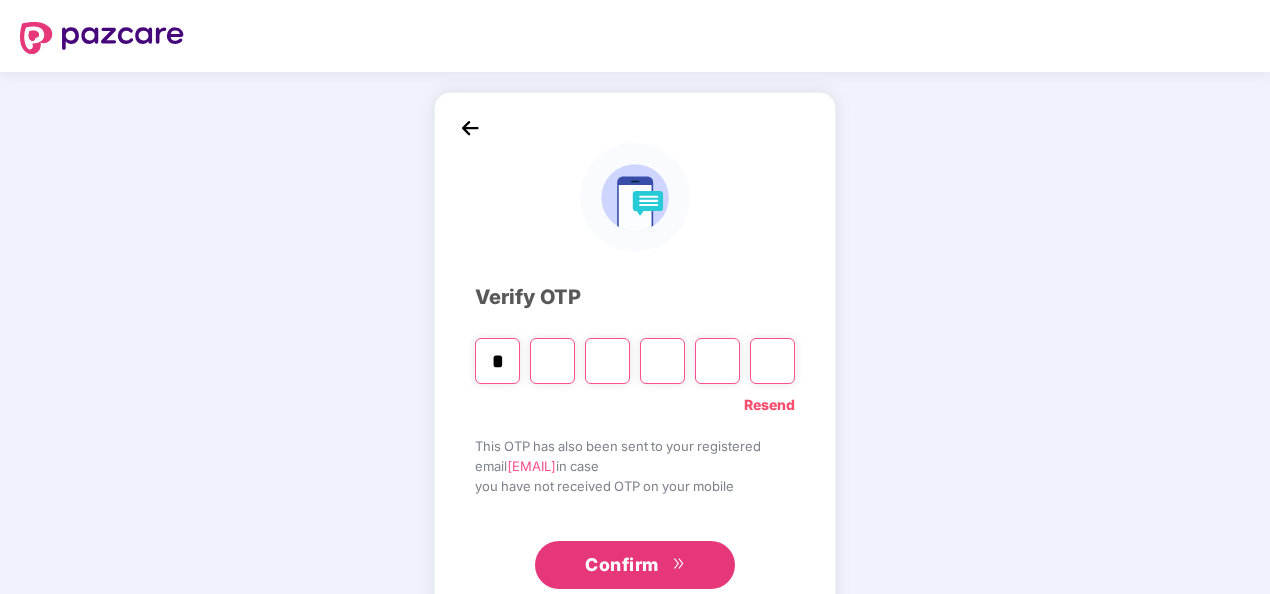 type on "*" 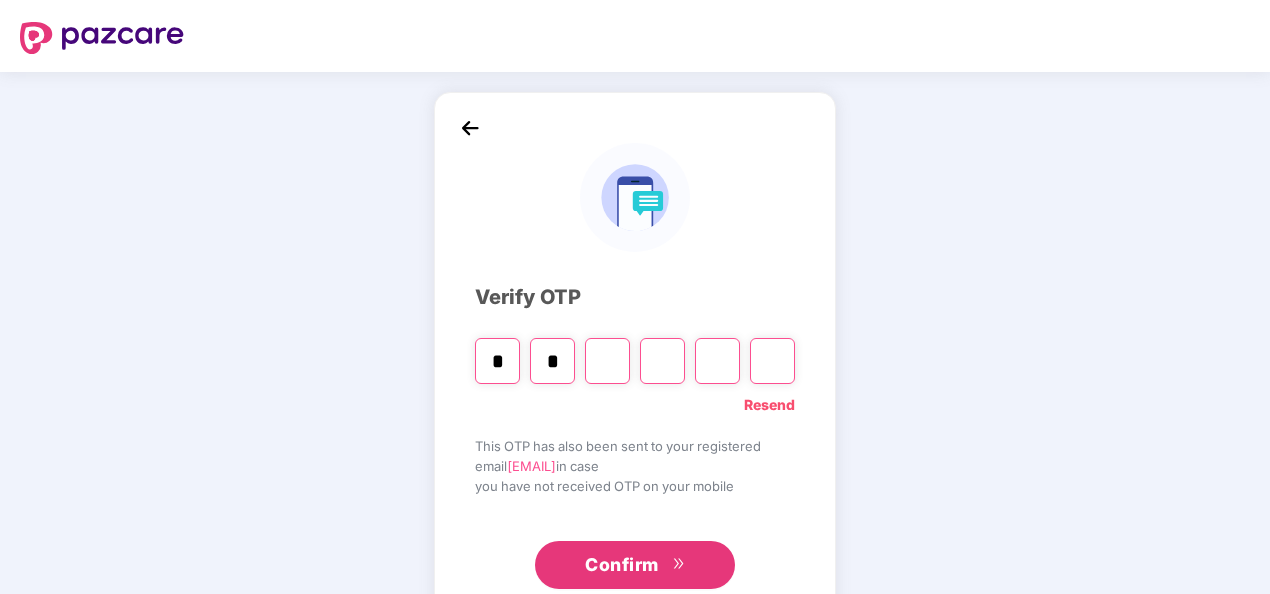 type on "*" 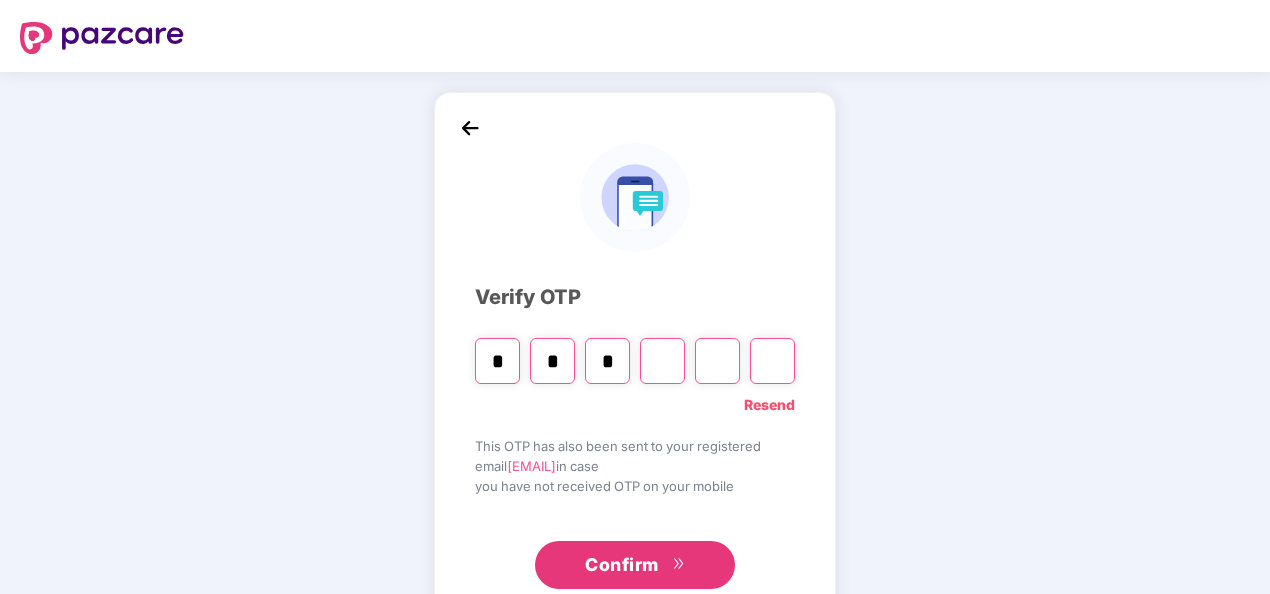 type on "*" 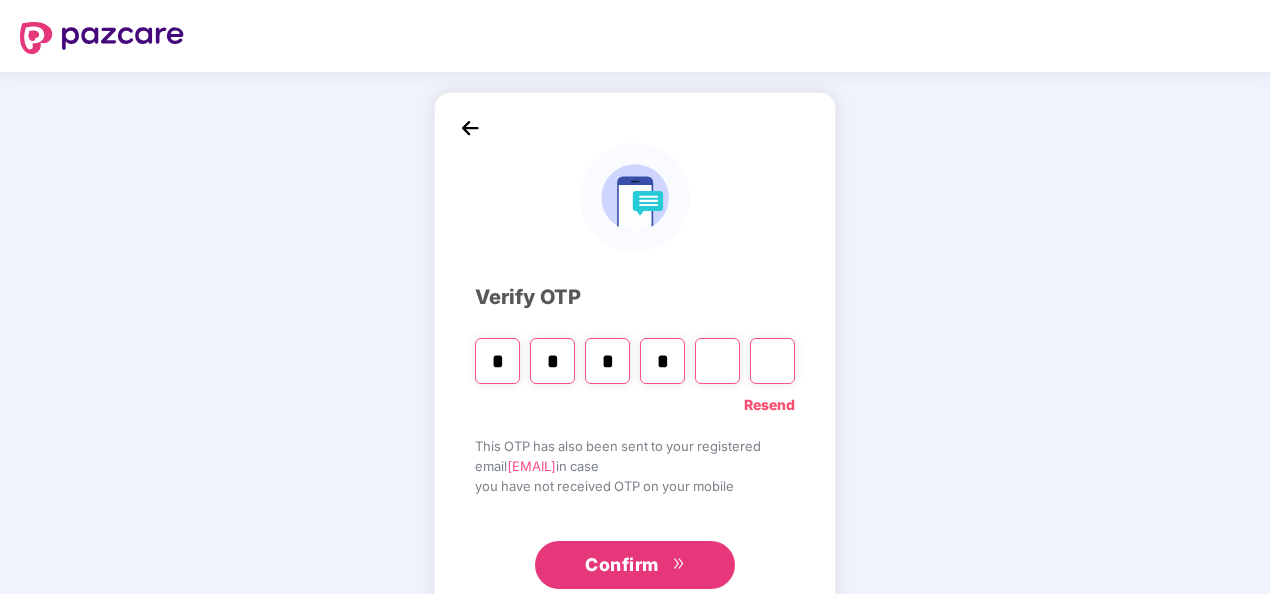 type on "*" 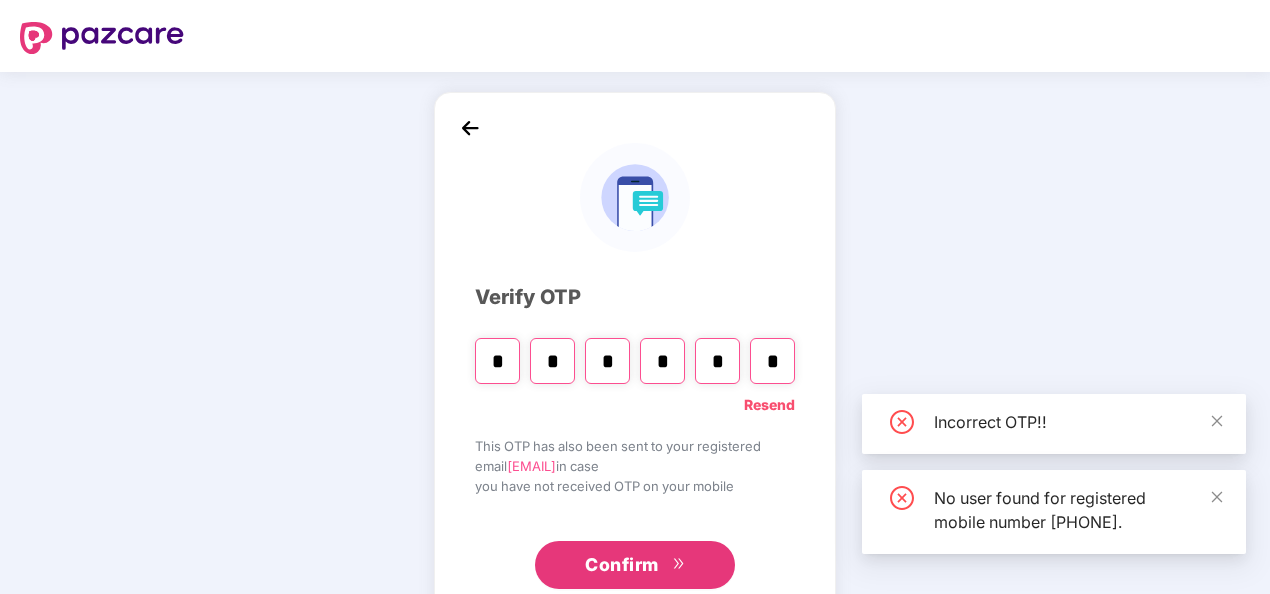 type on "*" 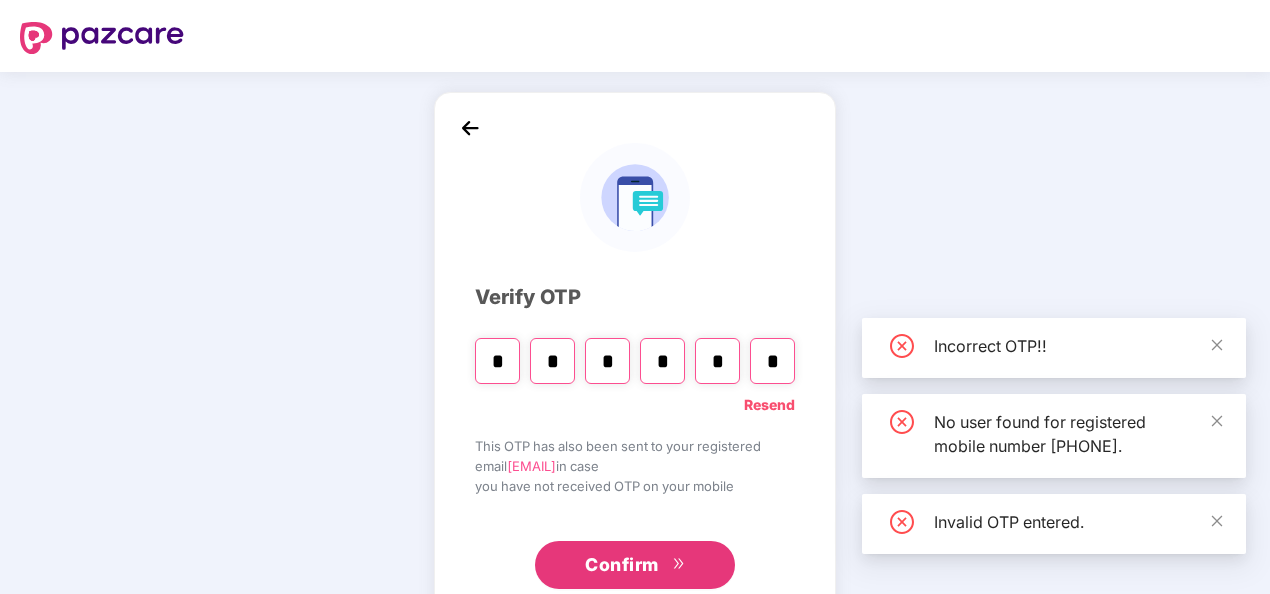 click on "Confirm" at bounding box center (622, 565) 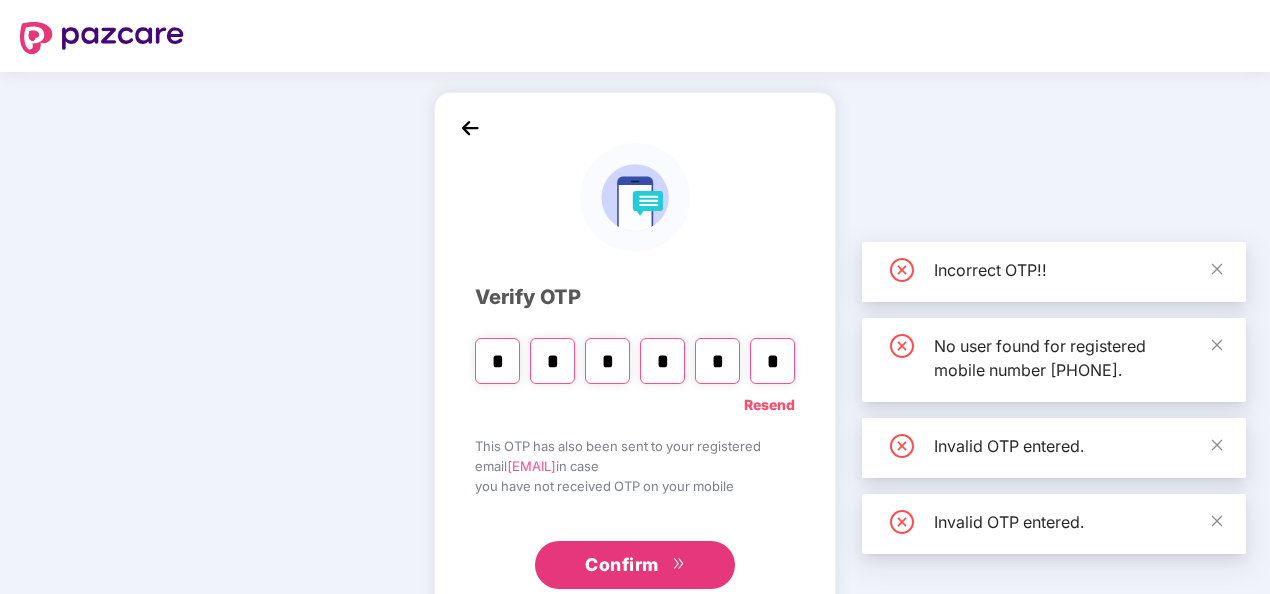 click on "Confirm" at bounding box center [635, 565] 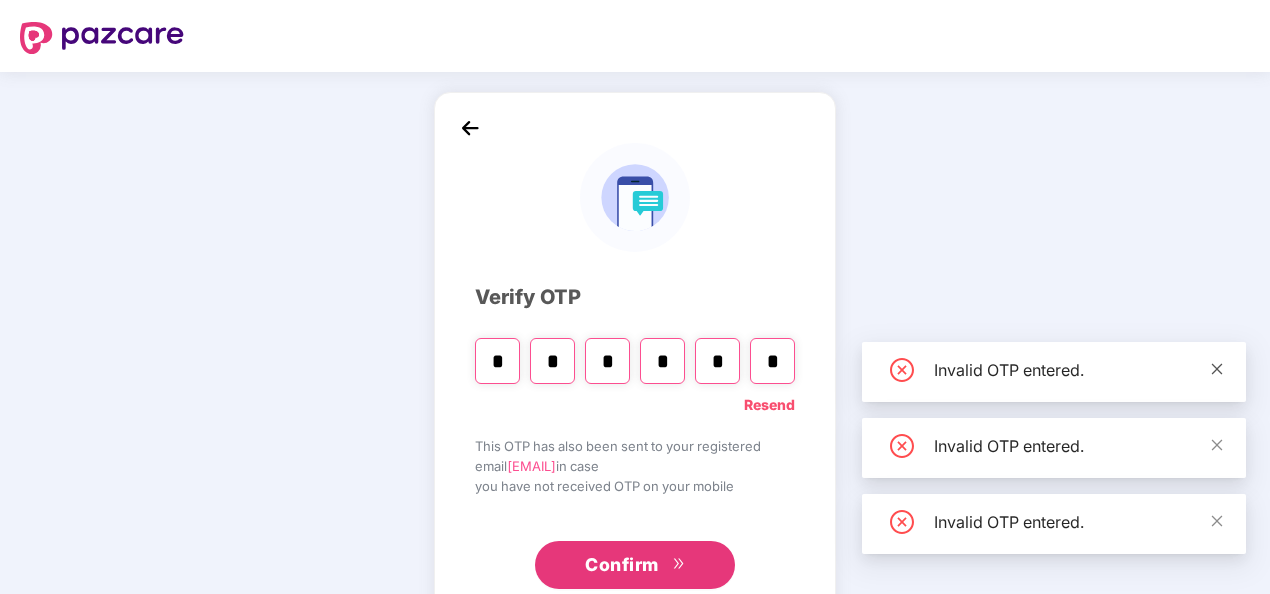 click 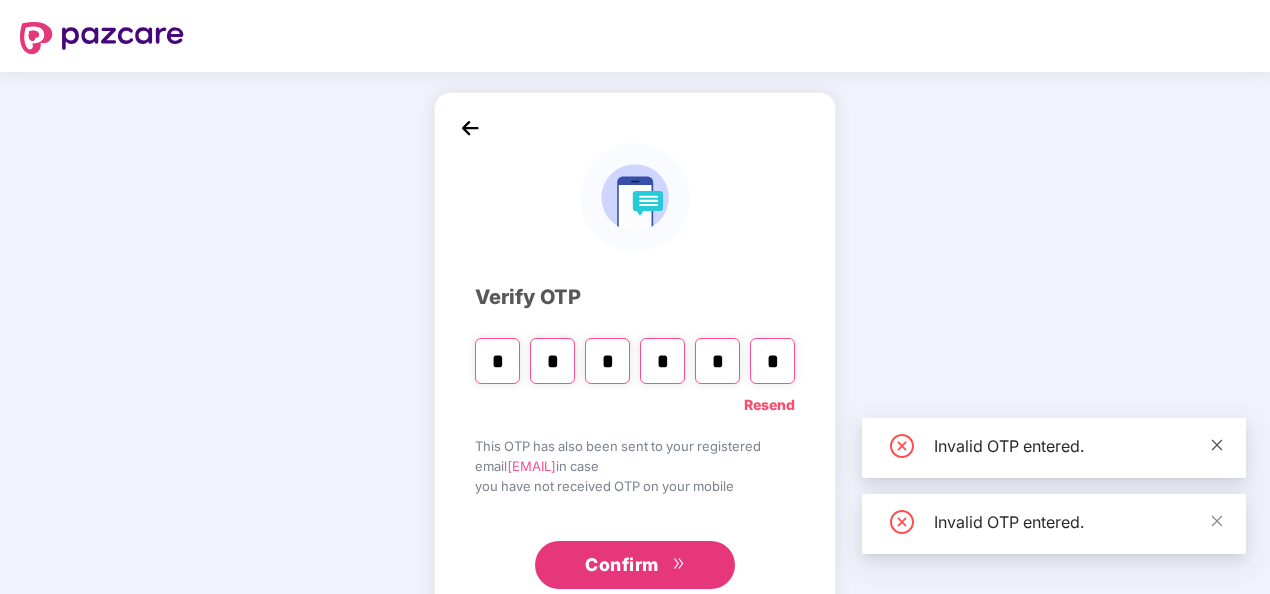 click at bounding box center [1217, 445] 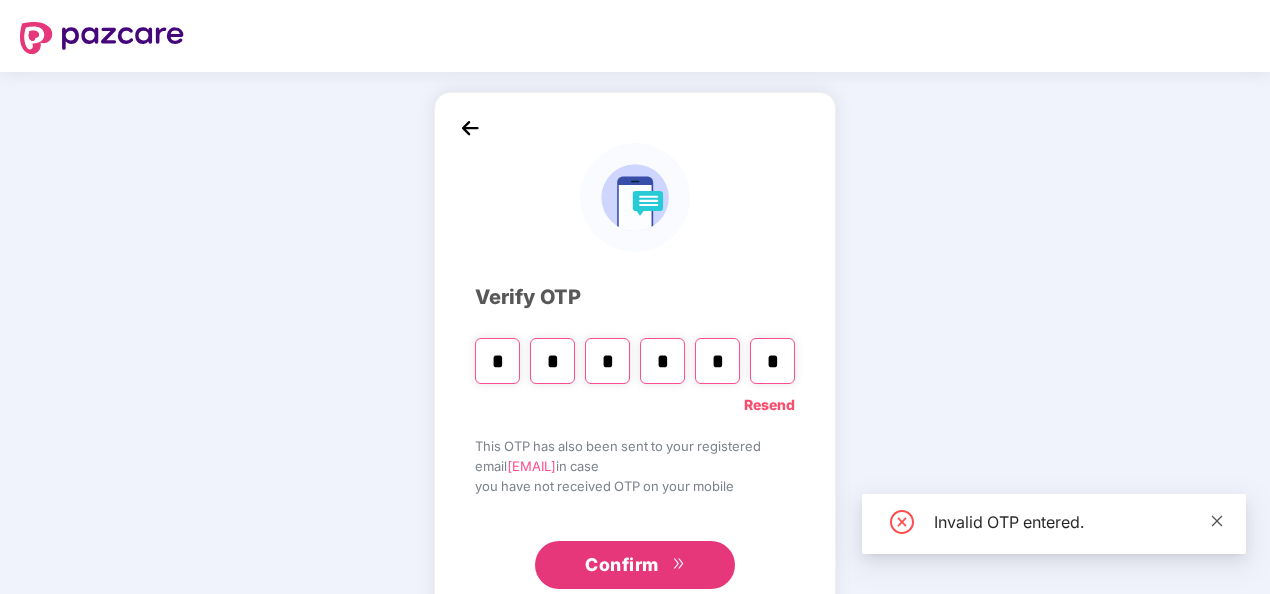 click 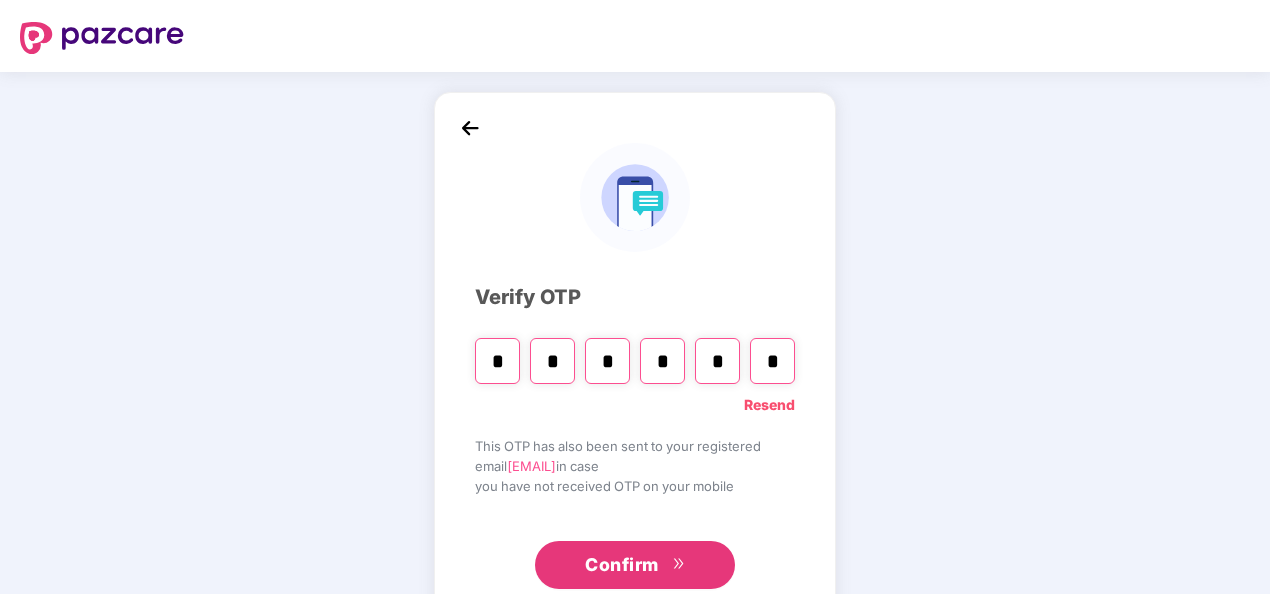 click at bounding box center [470, 128] 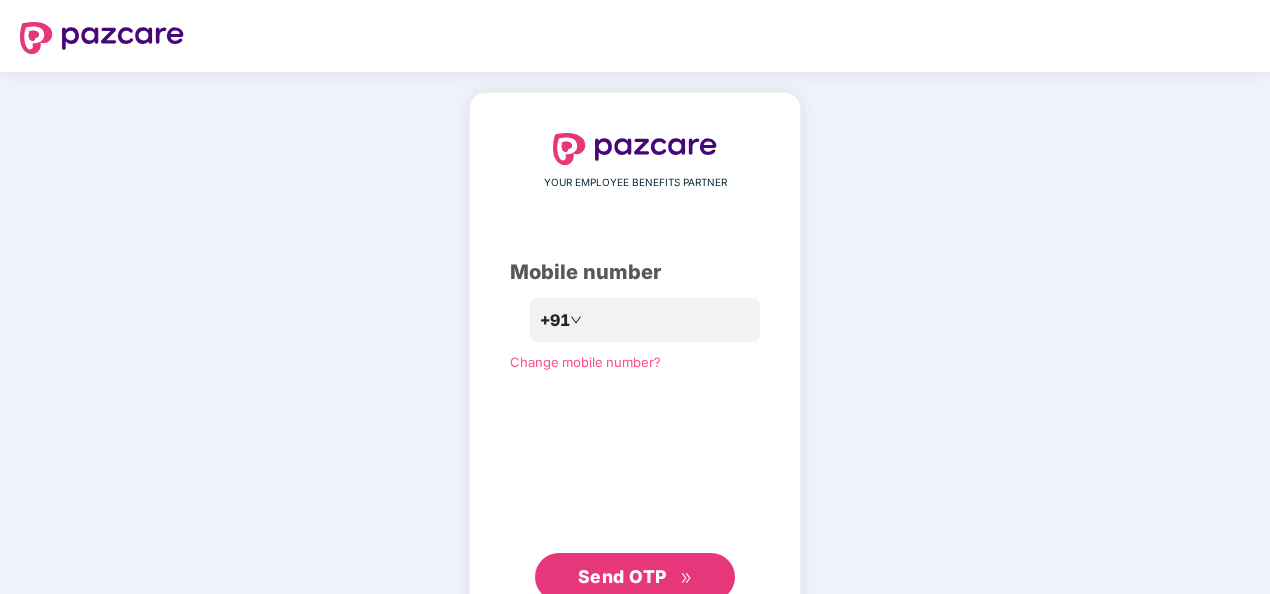 click on "Send OTP" at bounding box center (622, 576) 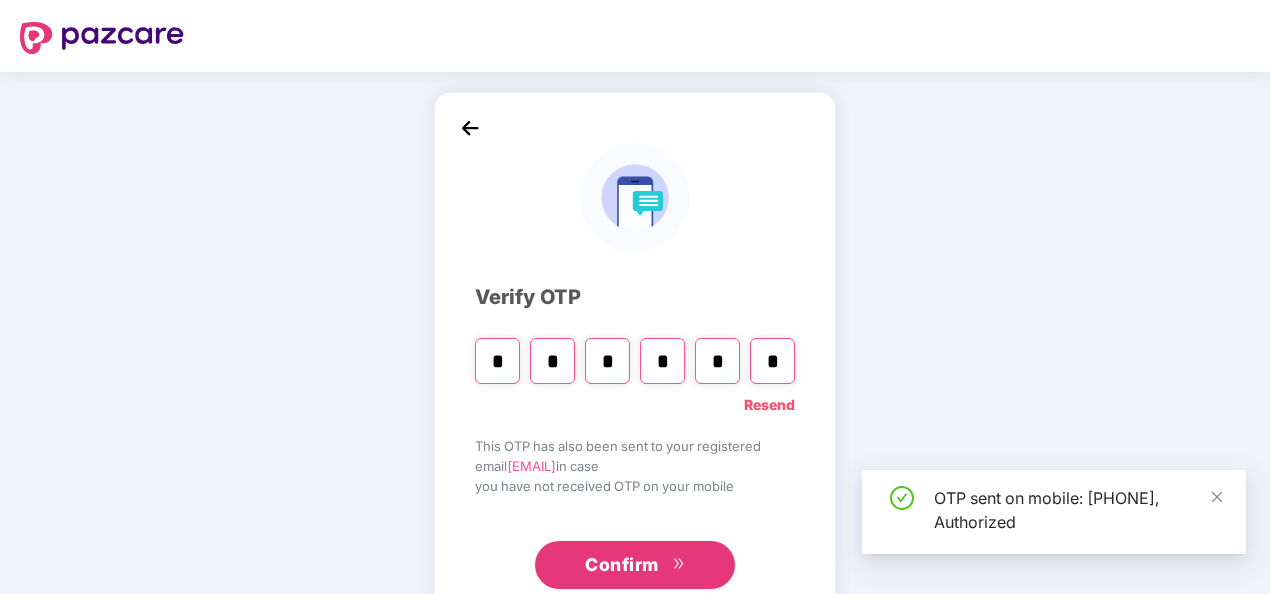 click on "*" at bounding box center [497, 361] 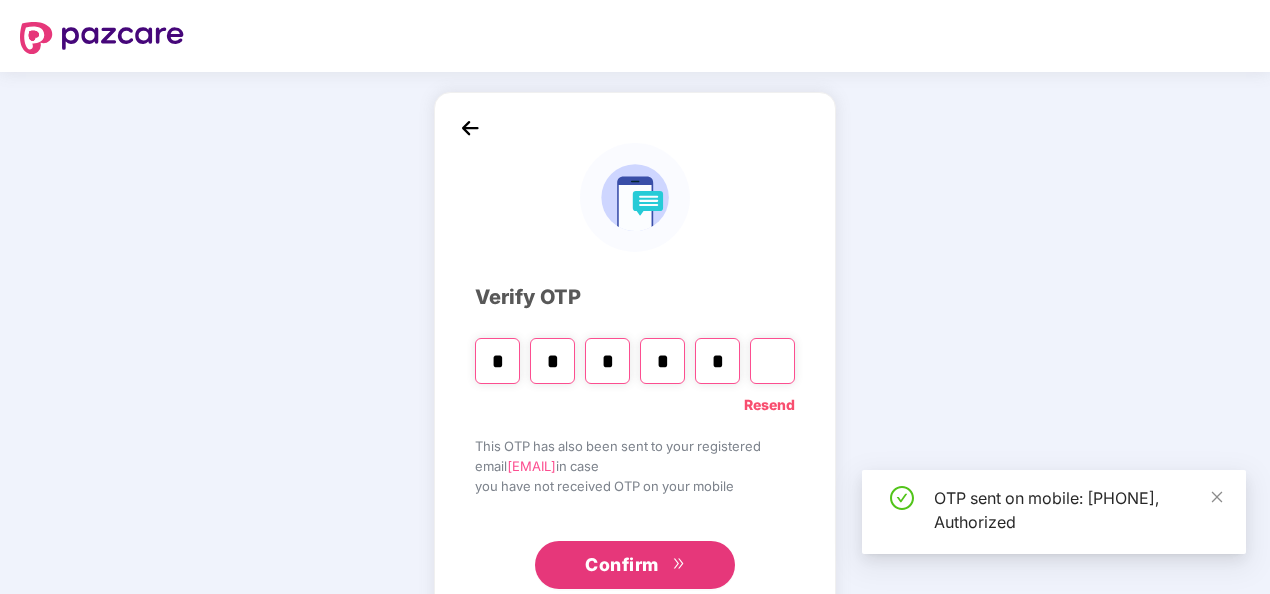 type on "*" 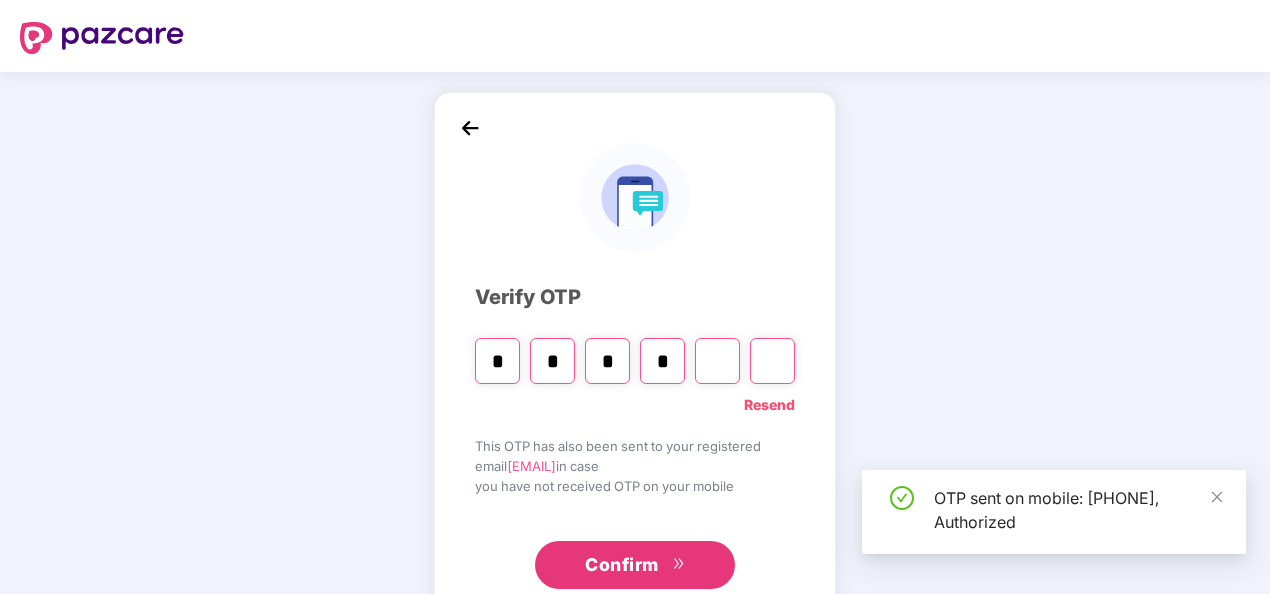 type on "*" 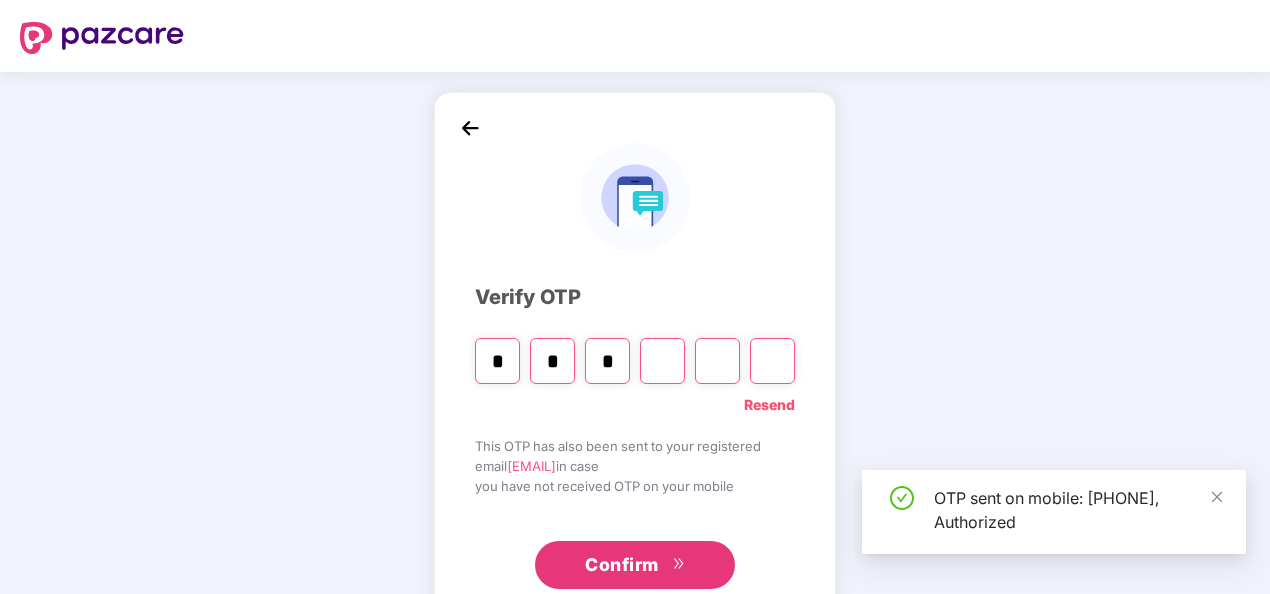 type on "*" 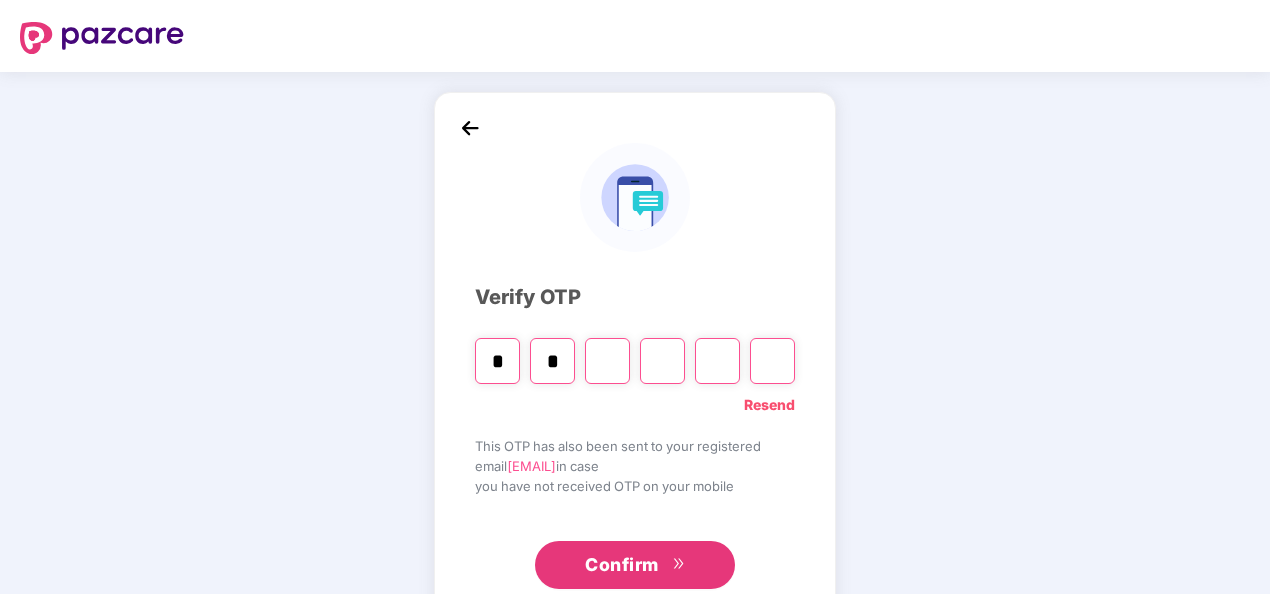 type 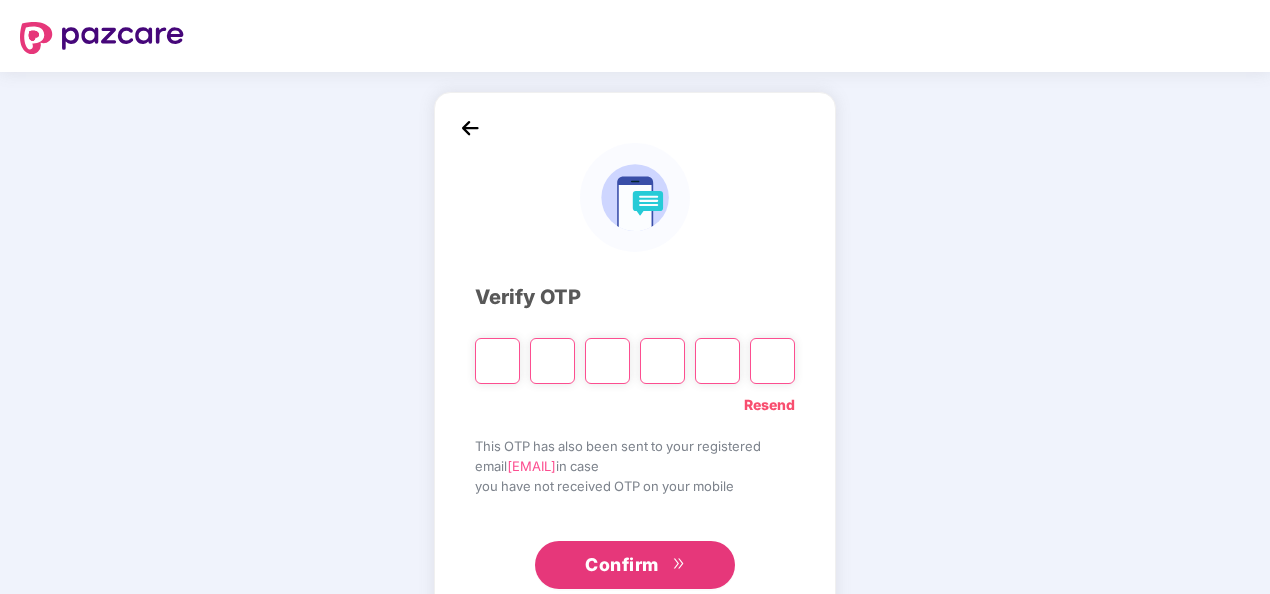 type on "*" 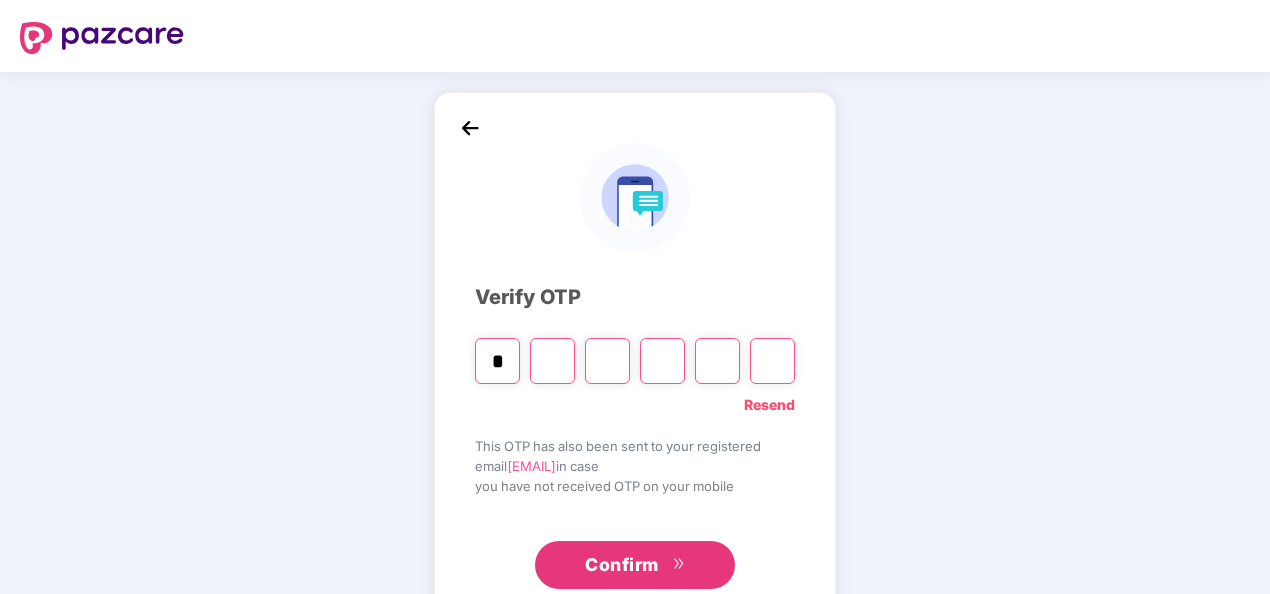 type on "*" 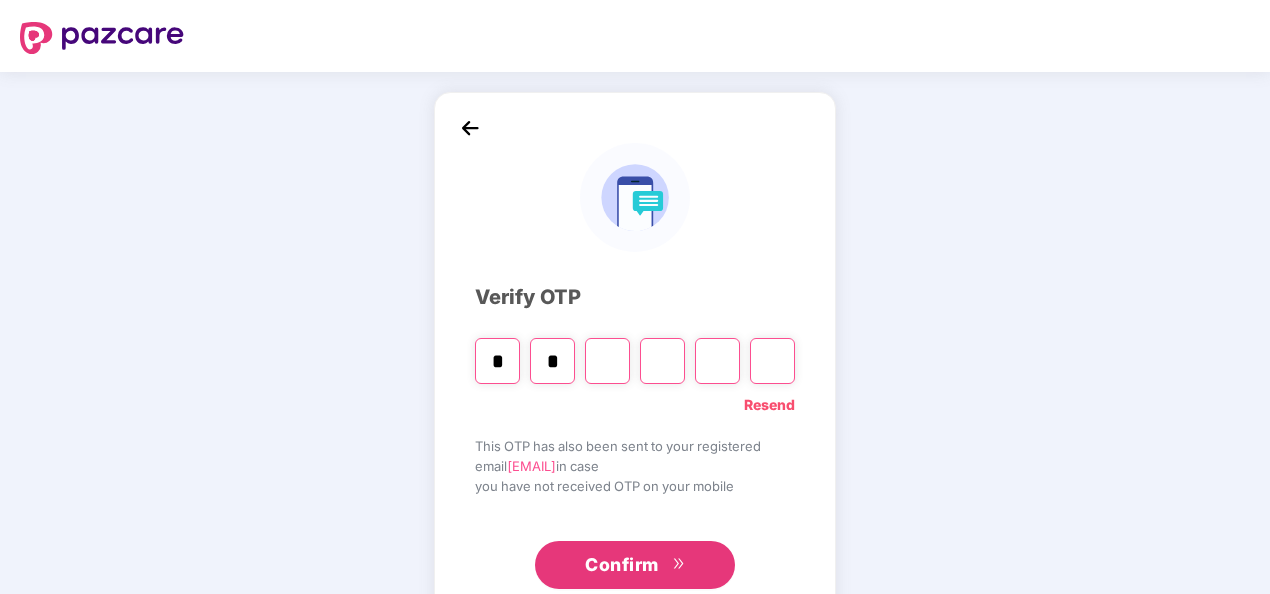 type on "*" 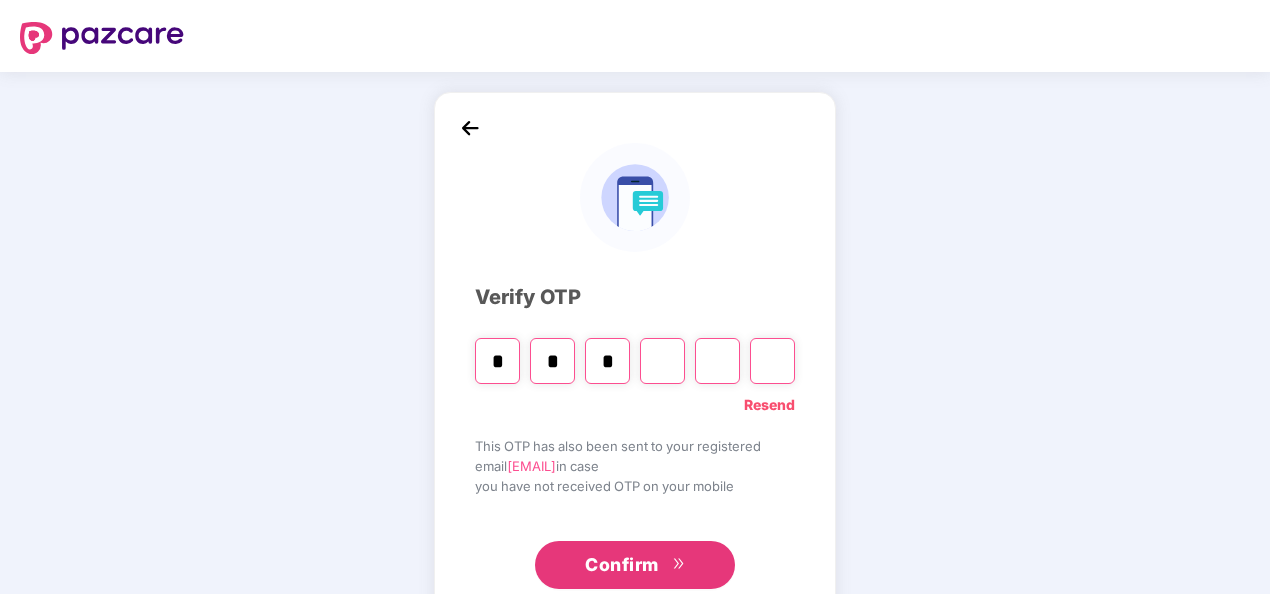 type on "*" 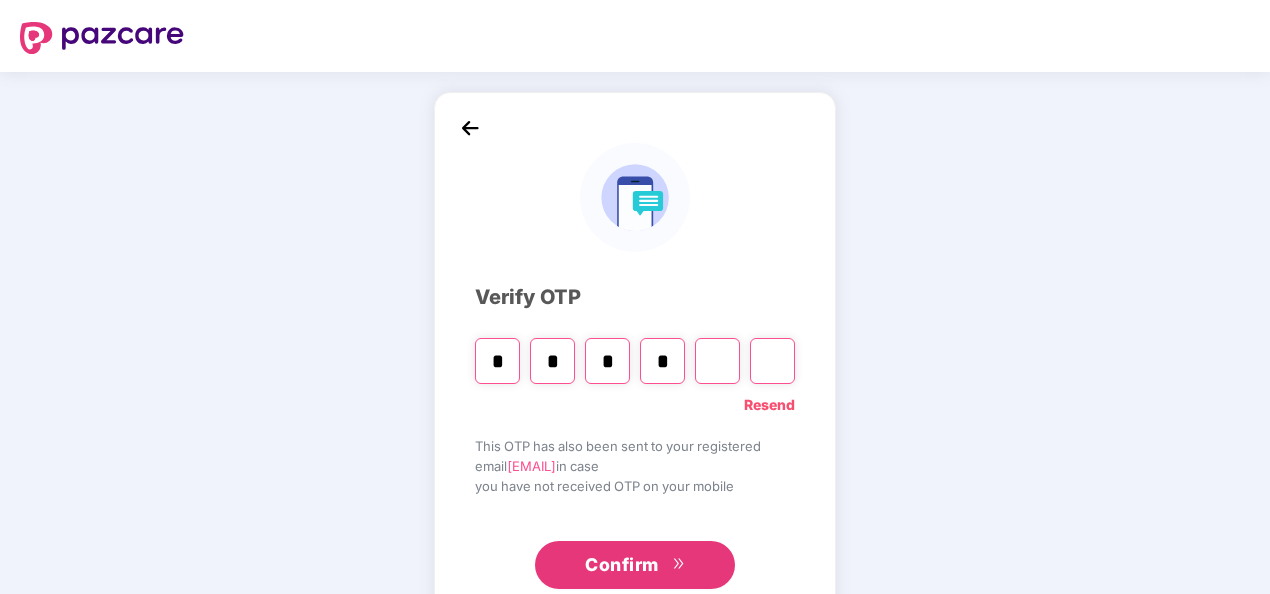 type on "*" 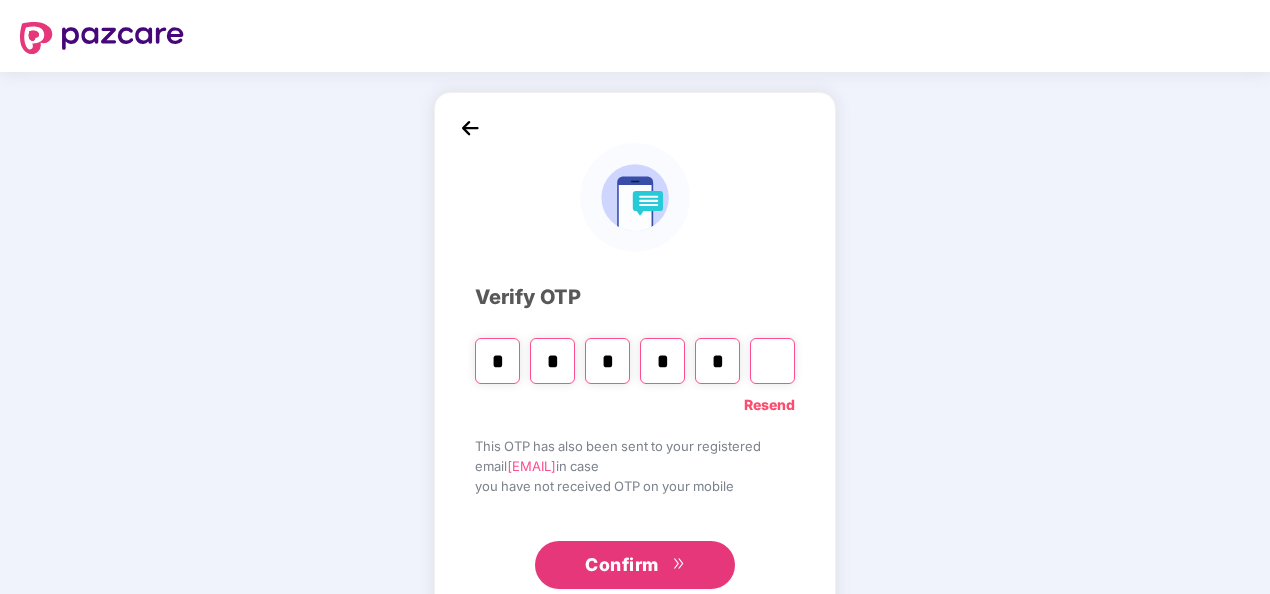 type on "*" 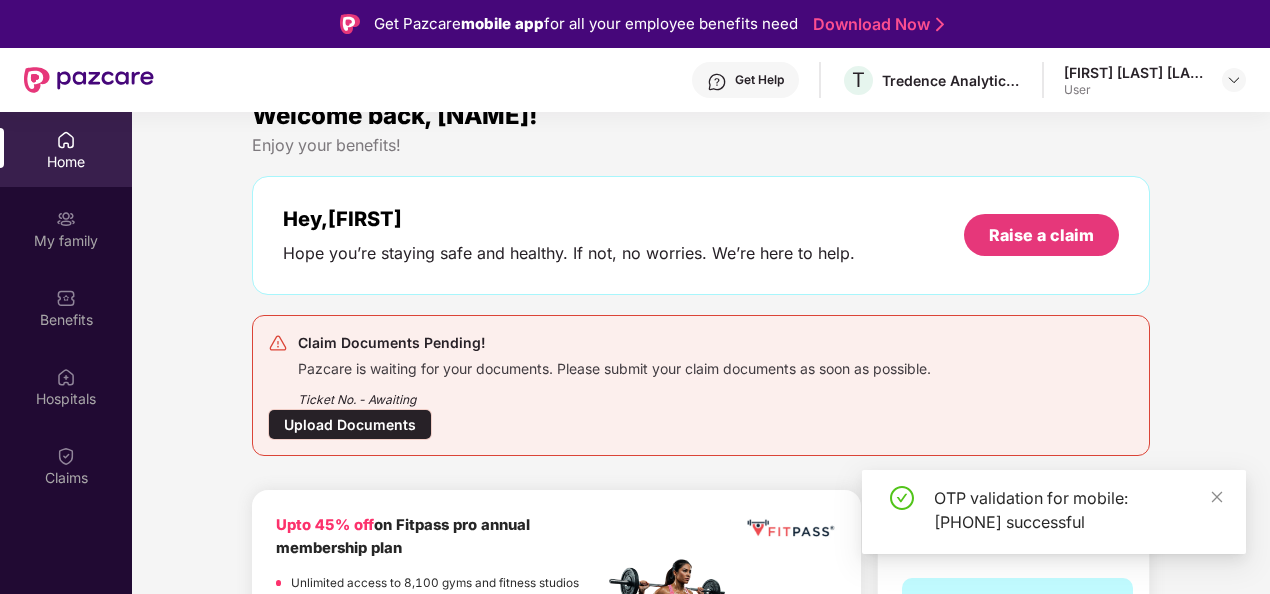 scroll, scrollTop: 0, scrollLeft: 0, axis: both 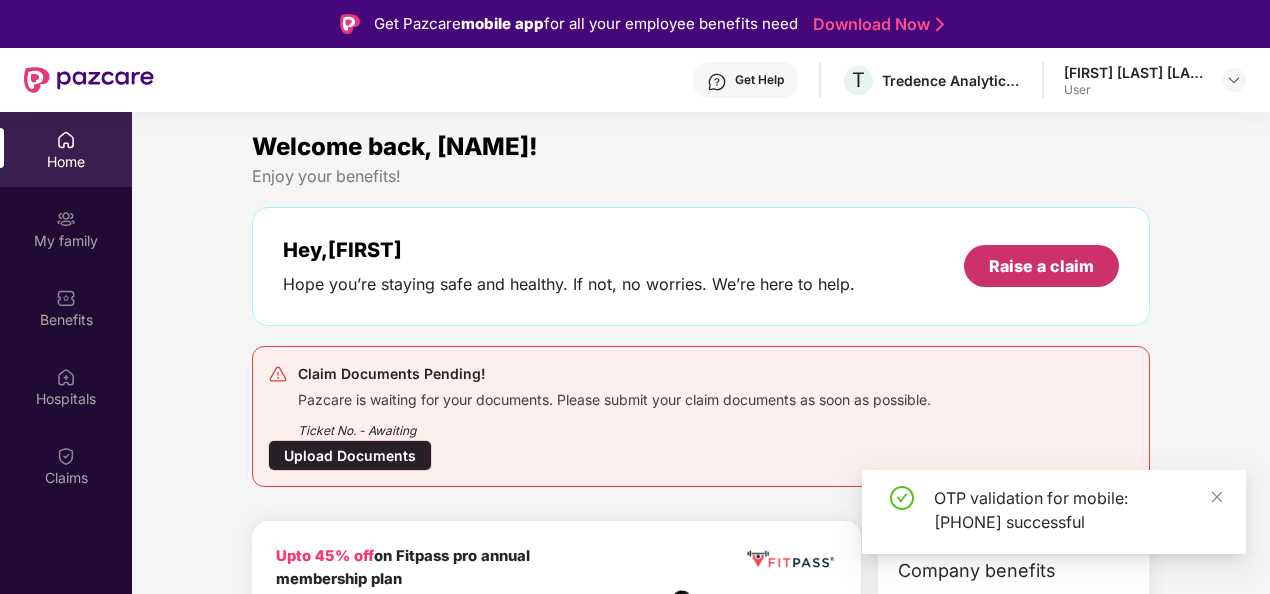 click on "Raise a claim" at bounding box center (1041, 266) 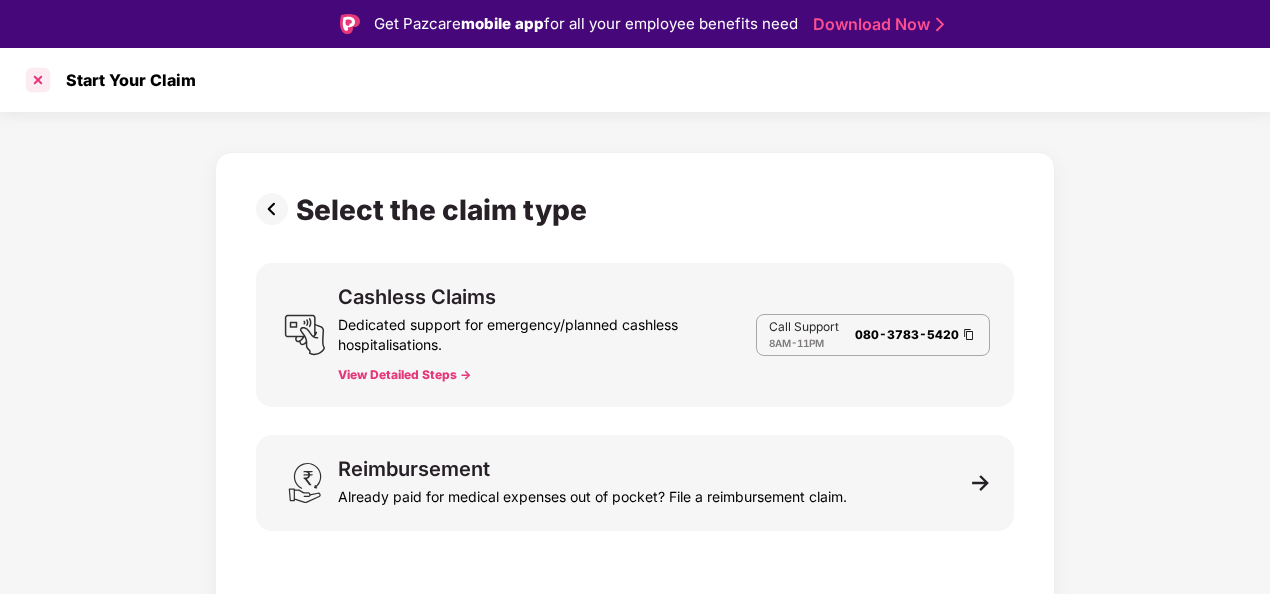 click at bounding box center (38, 80) 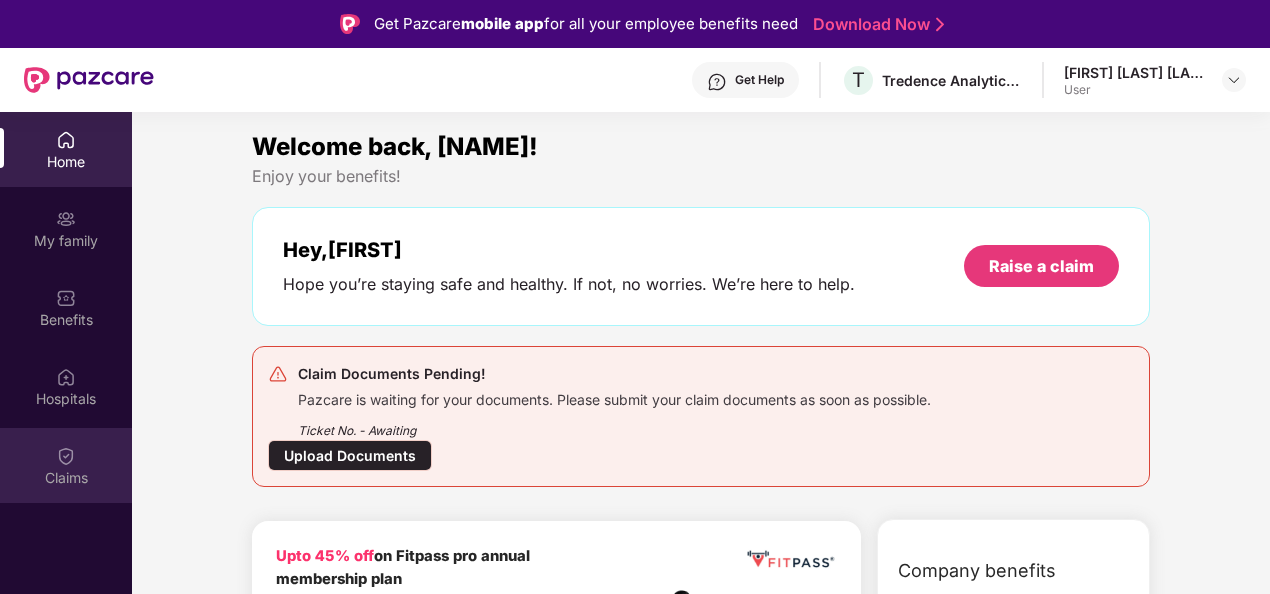 click at bounding box center [66, 456] 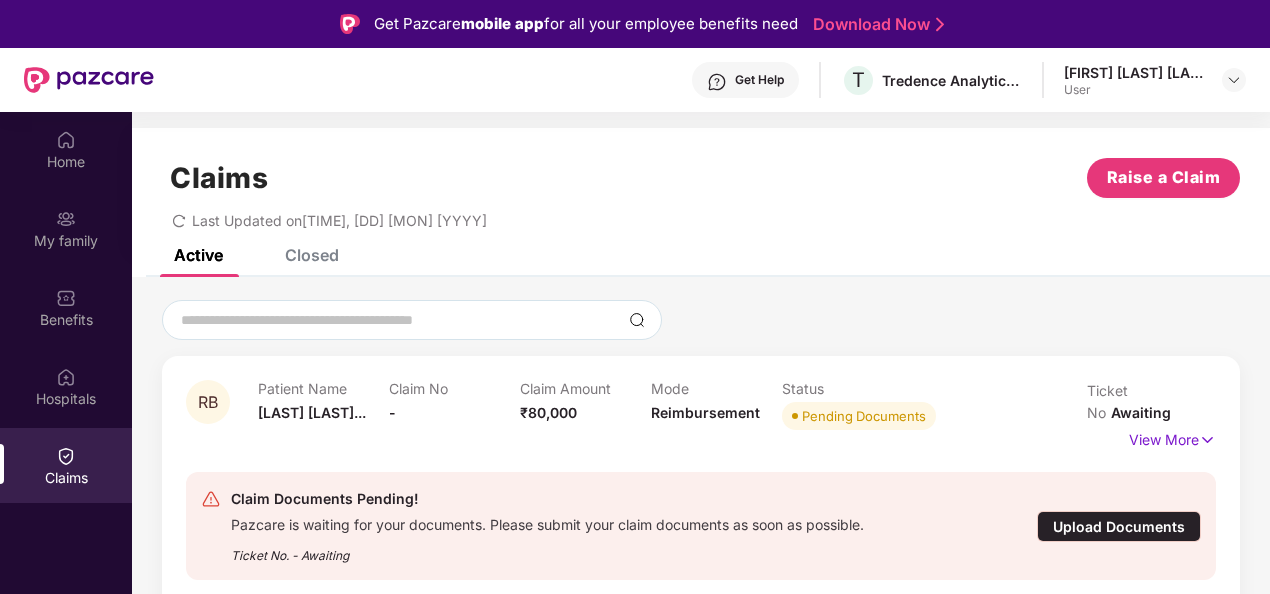 click on "Closed" at bounding box center (312, 255) 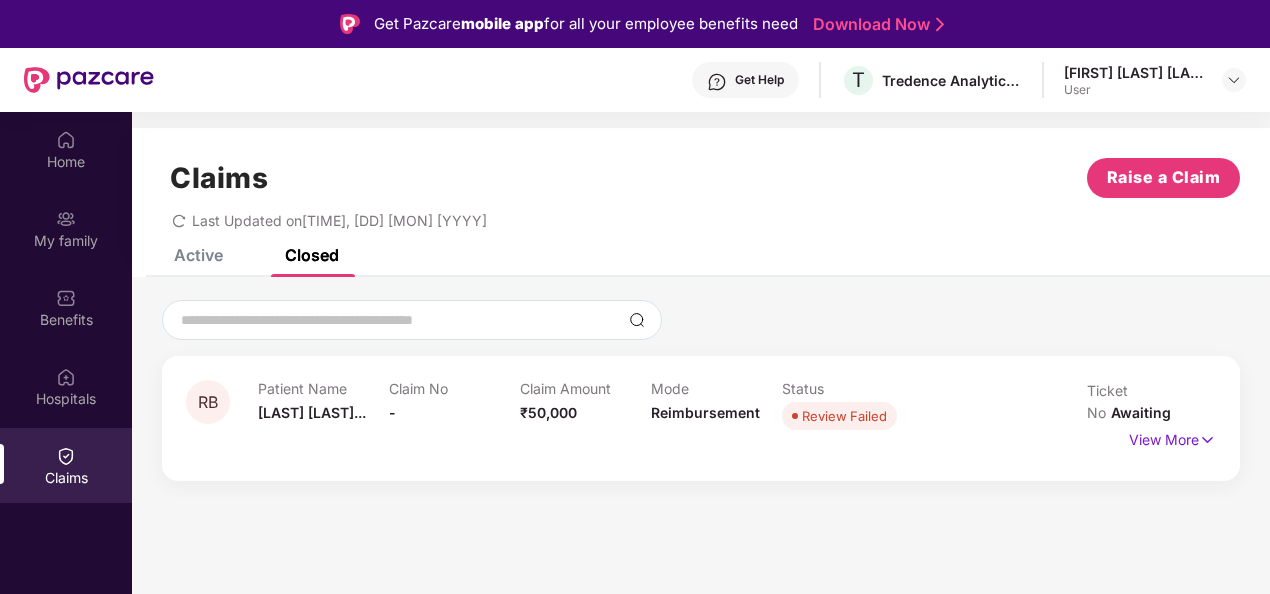 click on "Active" at bounding box center [198, 255] 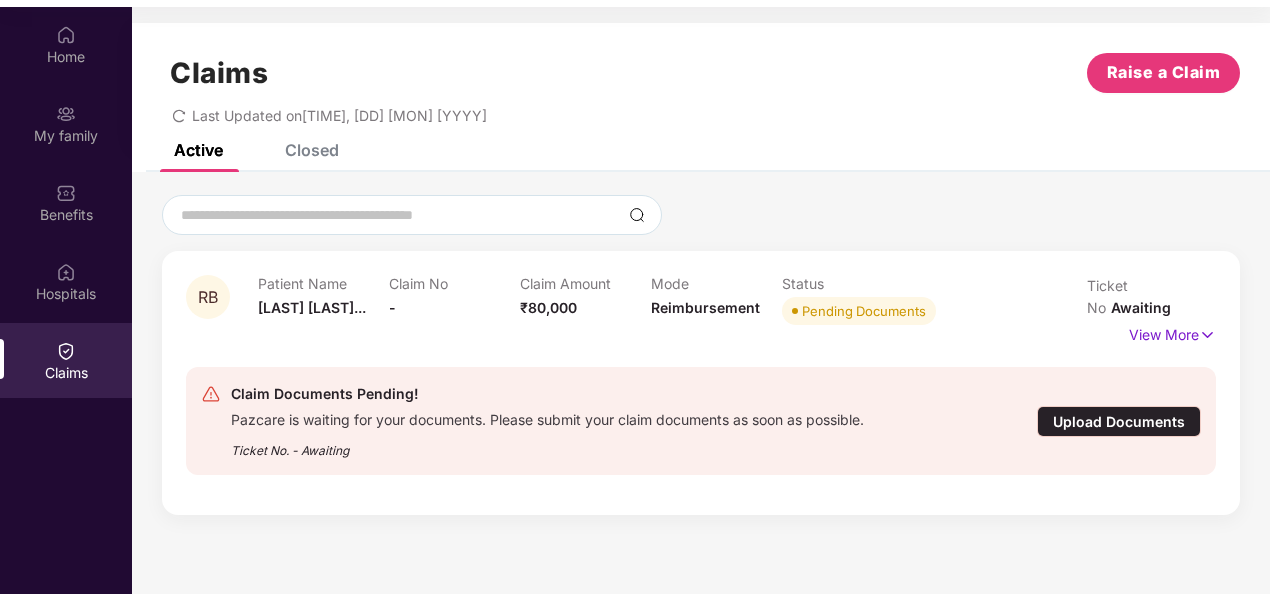 scroll, scrollTop: 112, scrollLeft: 0, axis: vertical 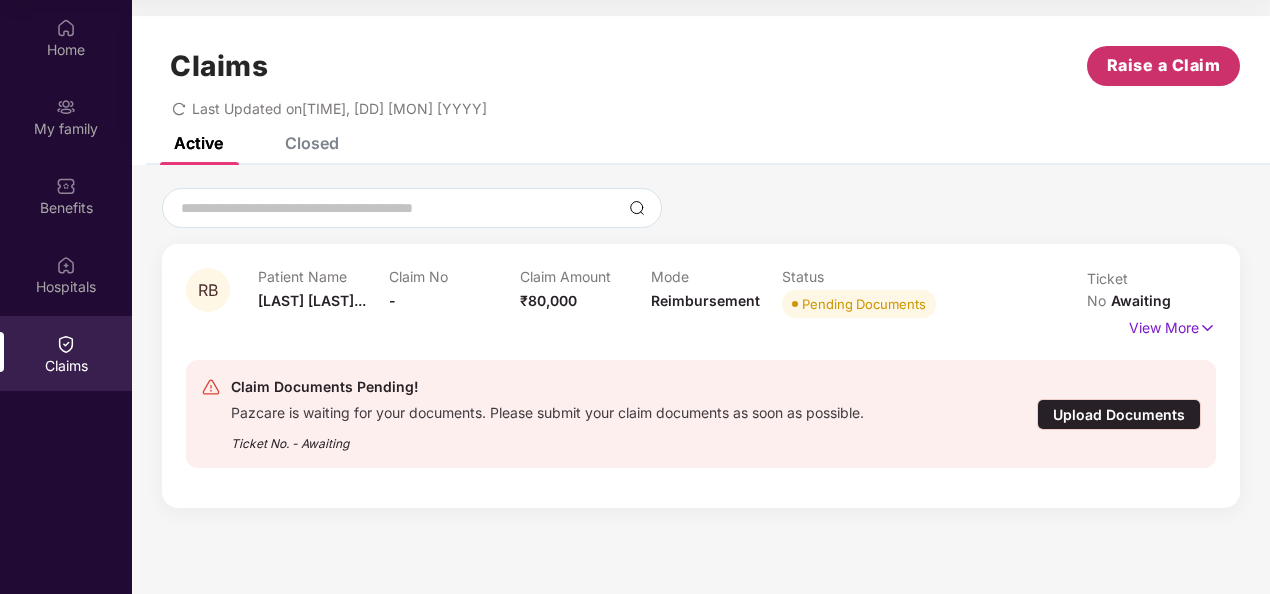 click on "Raise a Claim" at bounding box center (1164, 65) 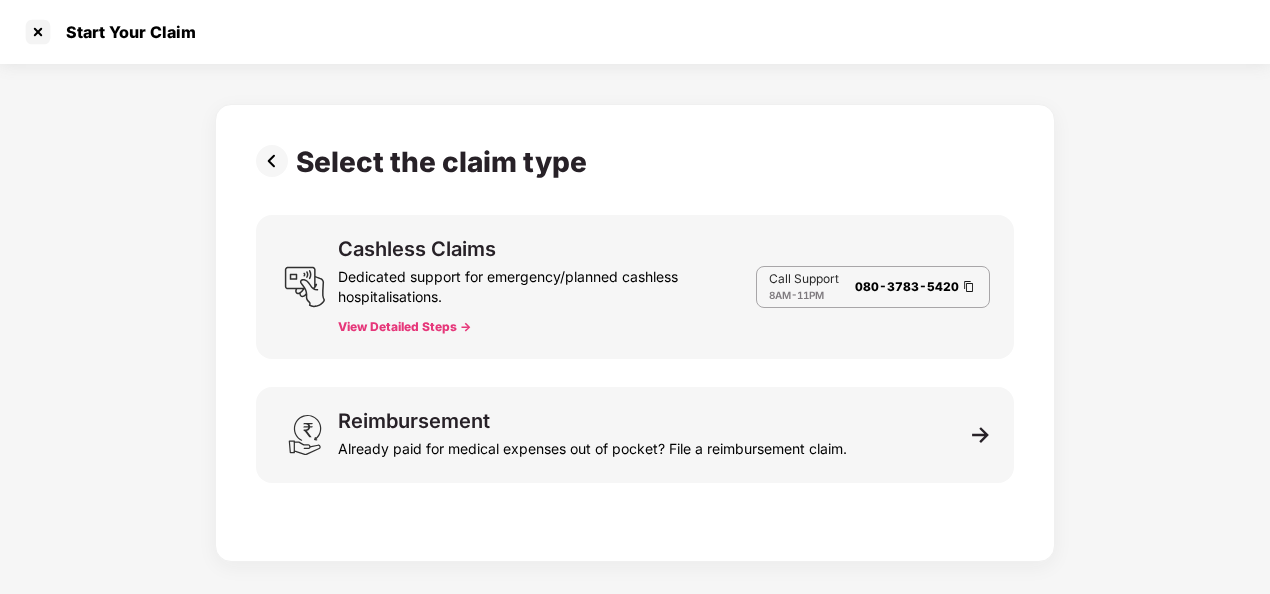 scroll, scrollTop: 48, scrollLeft: 0, axis: vertical 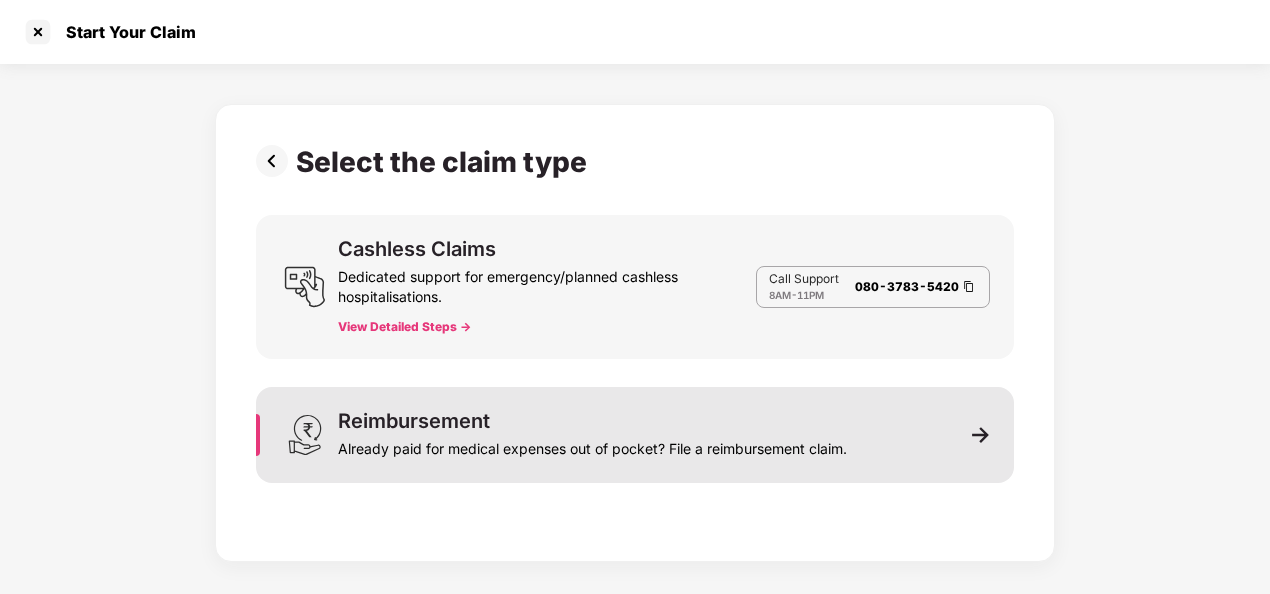 click on "Reimbursement Already paid for medical expenses out of pocket? File a reimbursement claim." at bounding box center [635, 435] 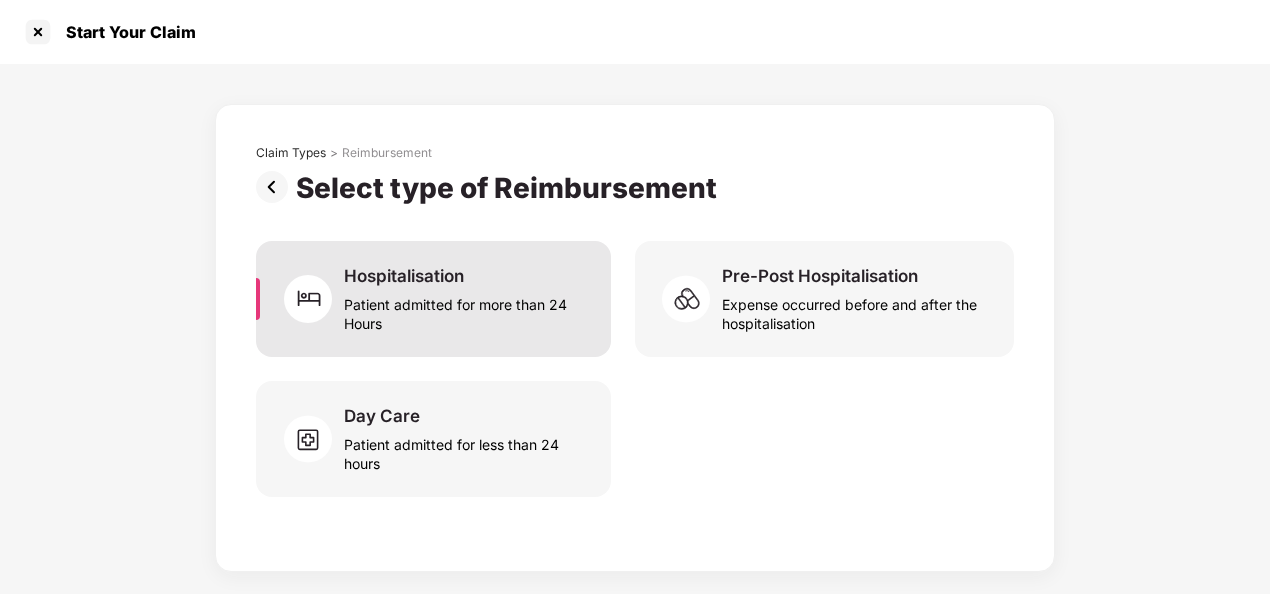 click on "Patient admitted for more than 24 Hours" at bounding box center [465, 310] 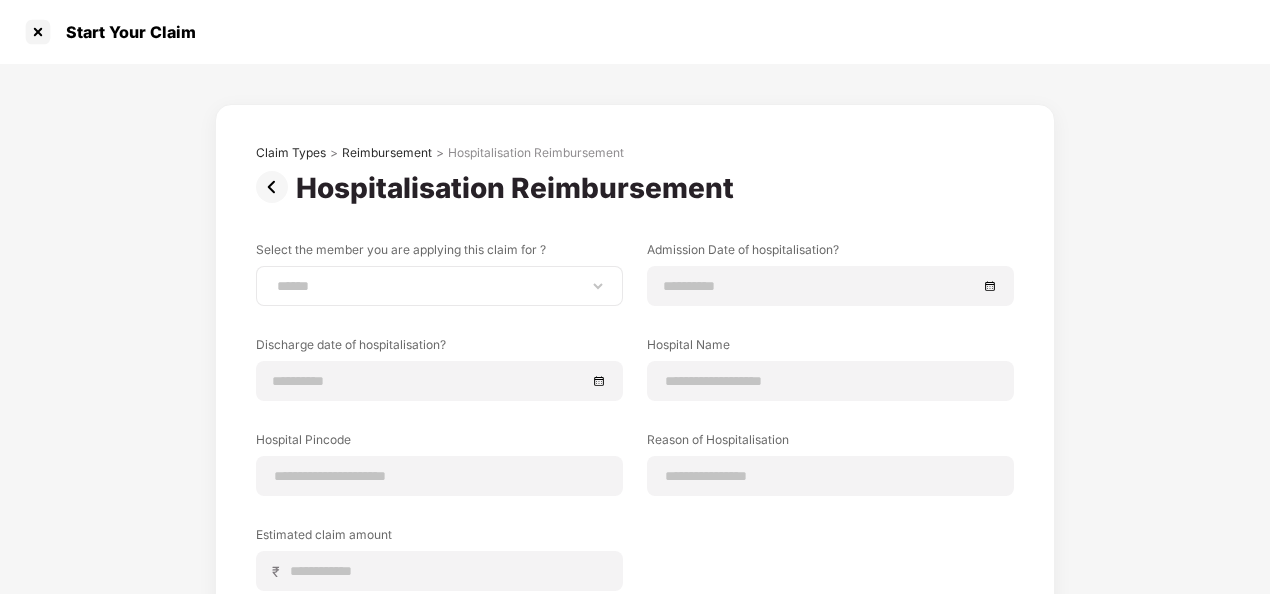 click on "**********" at bounding box center (439, 286) 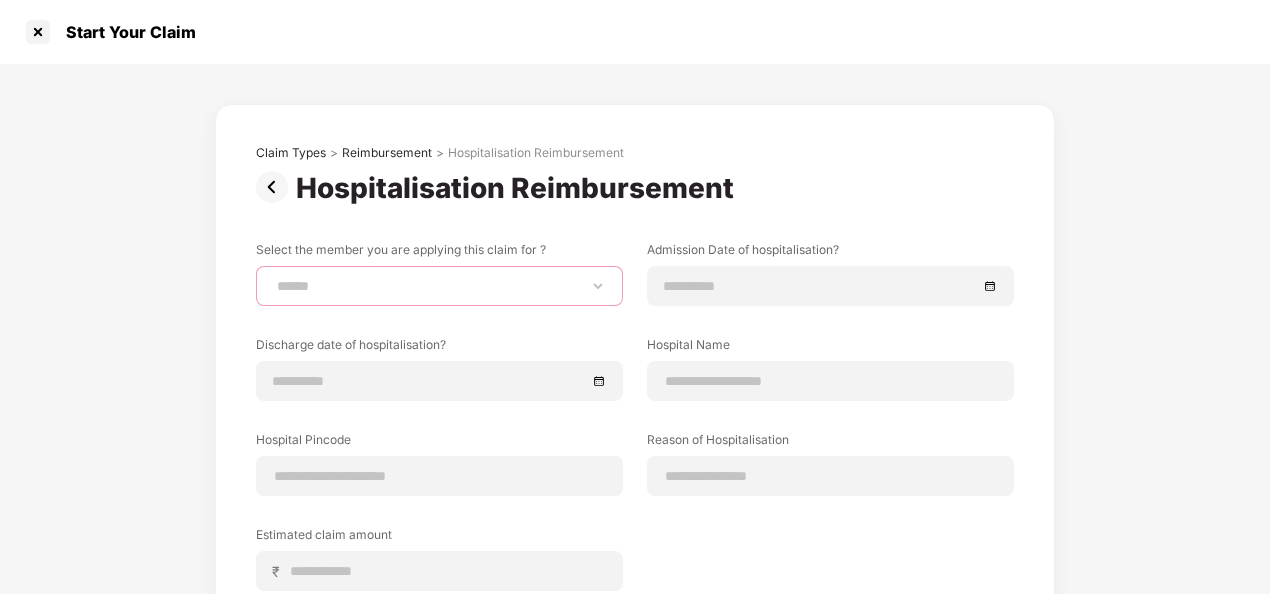 click on "**********" at bounding box center (439, 286) 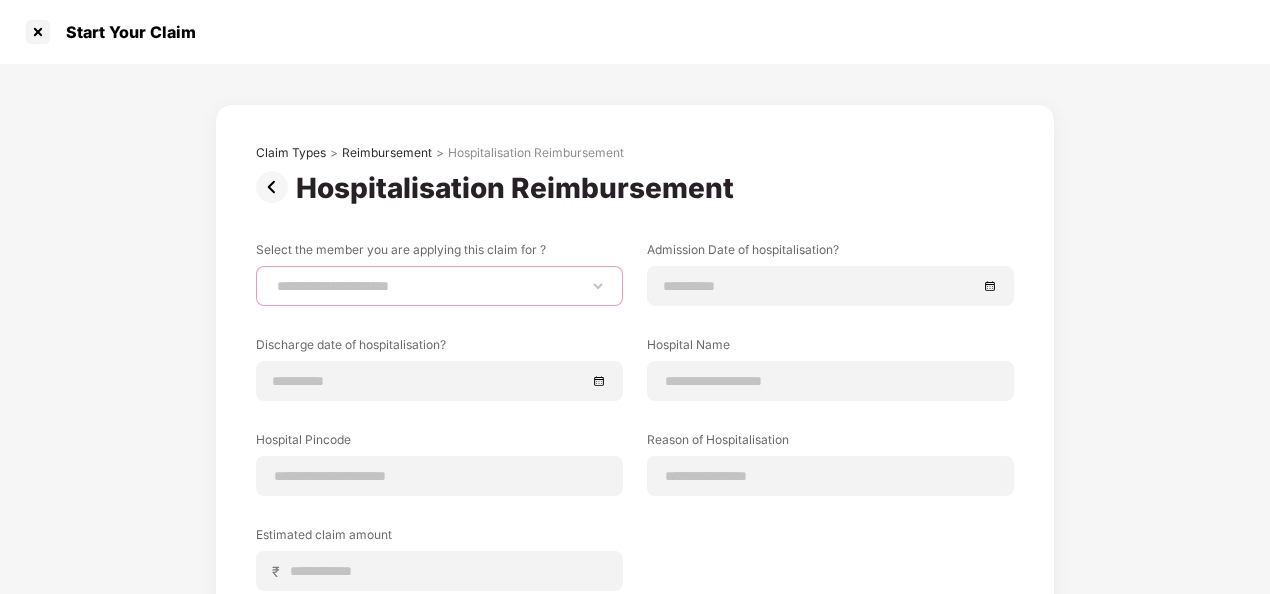 click on "**********" at bounding box center [439, 286] 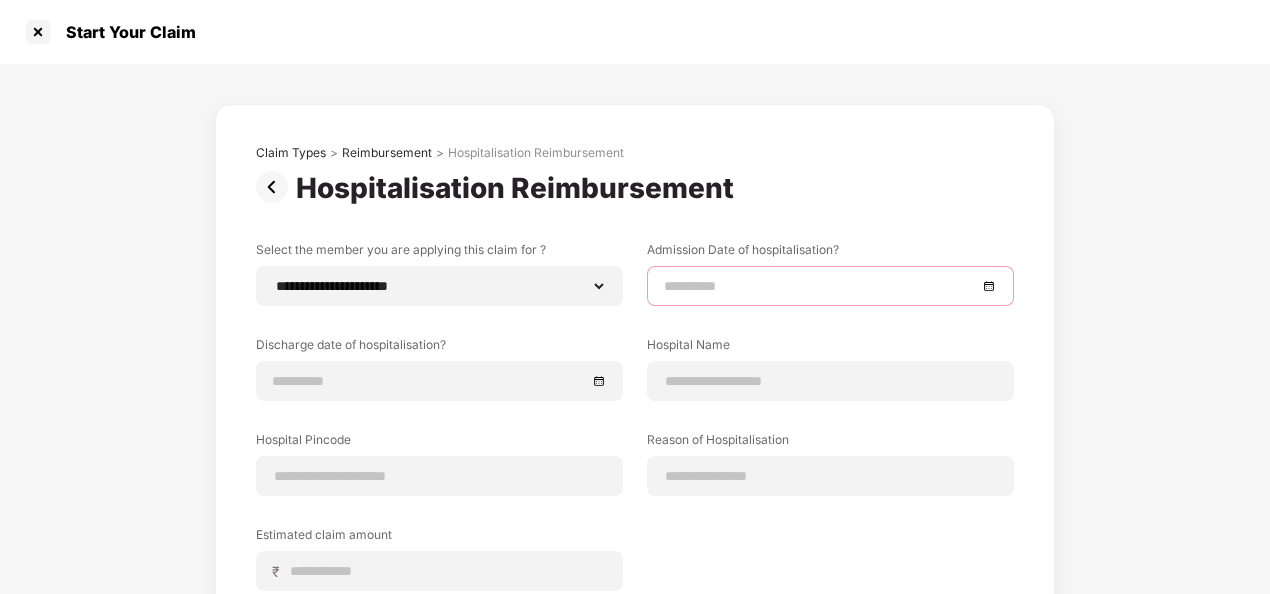 click at bounding box center [820, 286] 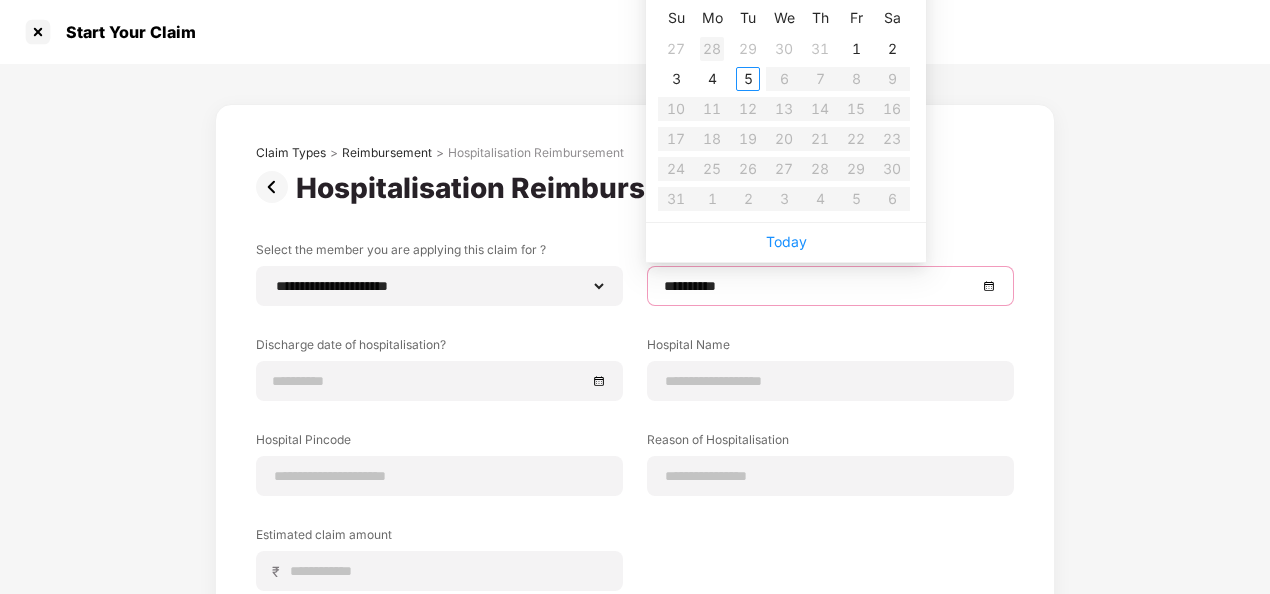 type on "**********" 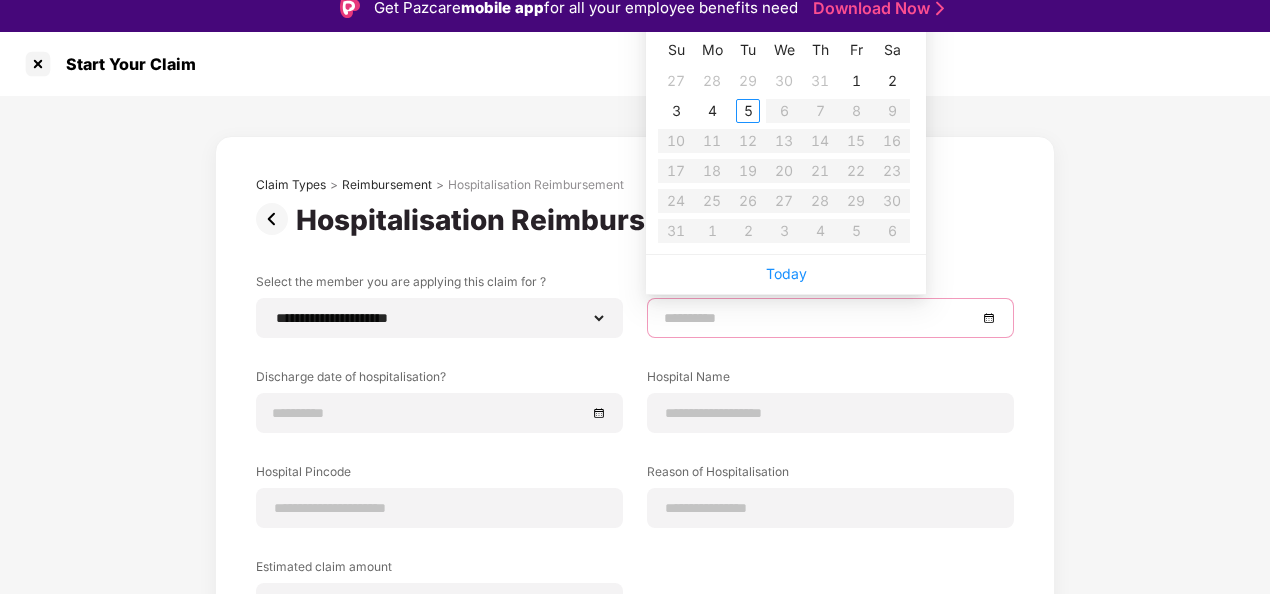 scroll, scrollTop: 0, scrollLeft: 0, axis: both 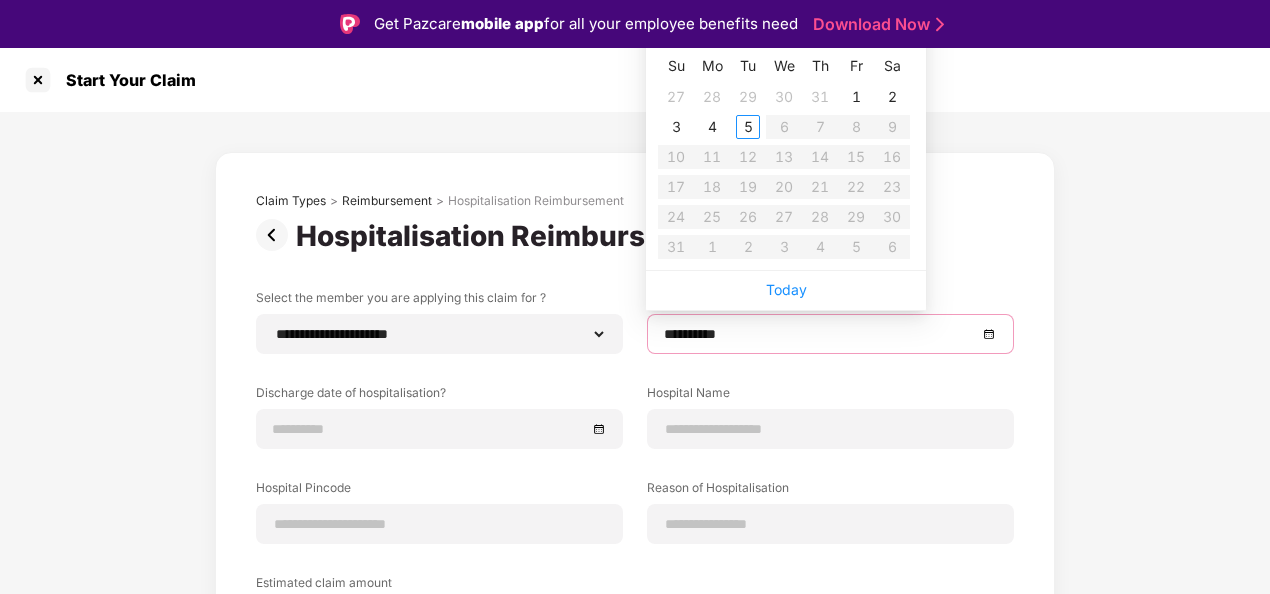 type on "**********" 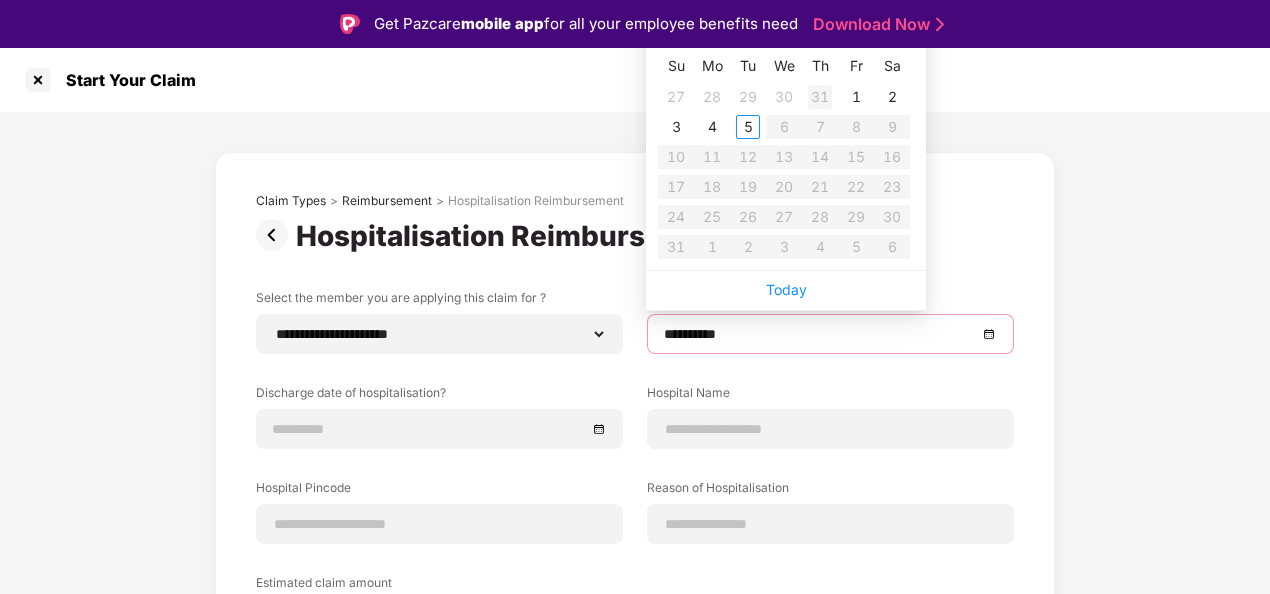 type on "**********" 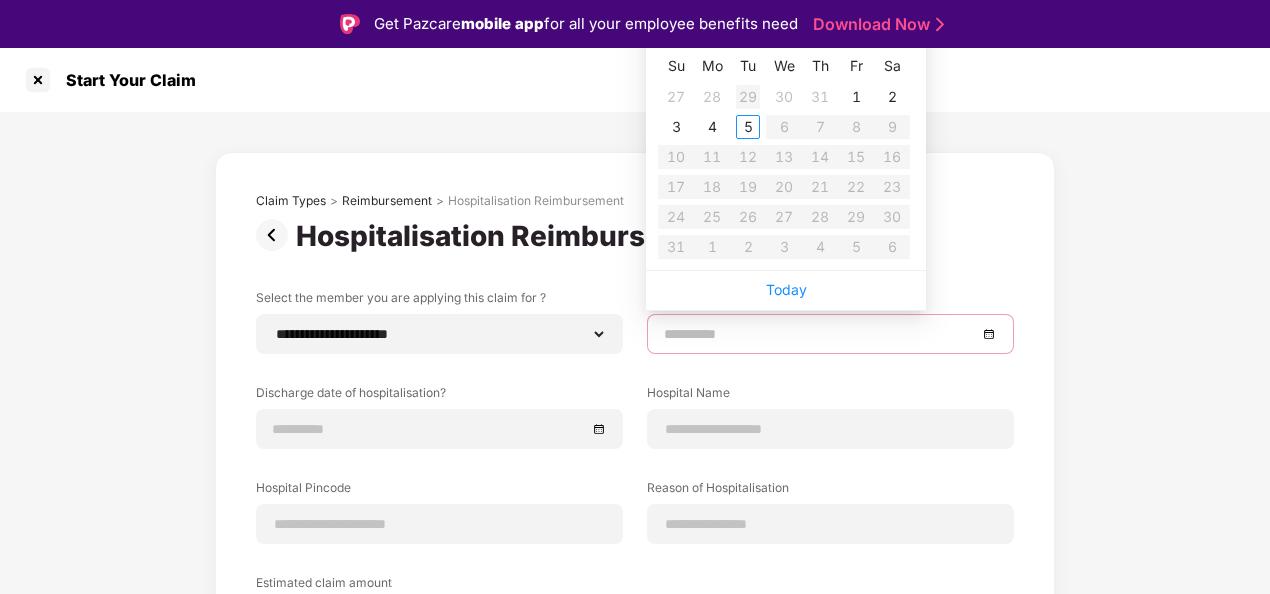 click on "29" at bounding box center (748, 97) 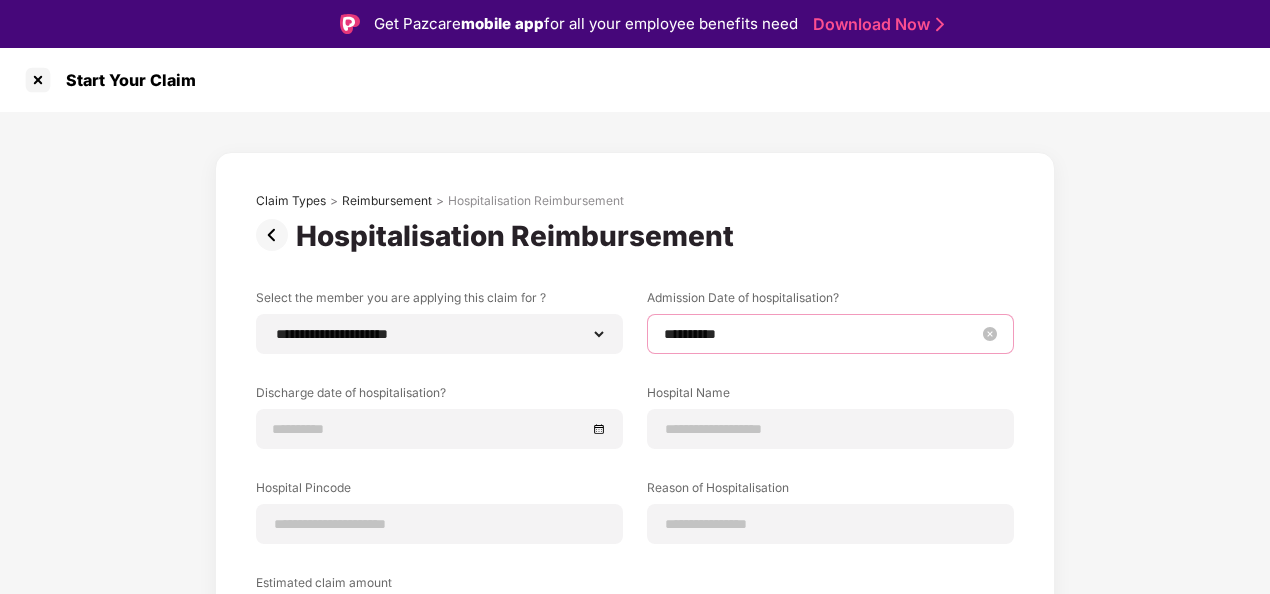 click on "**********" at bounding box center (820, 334) 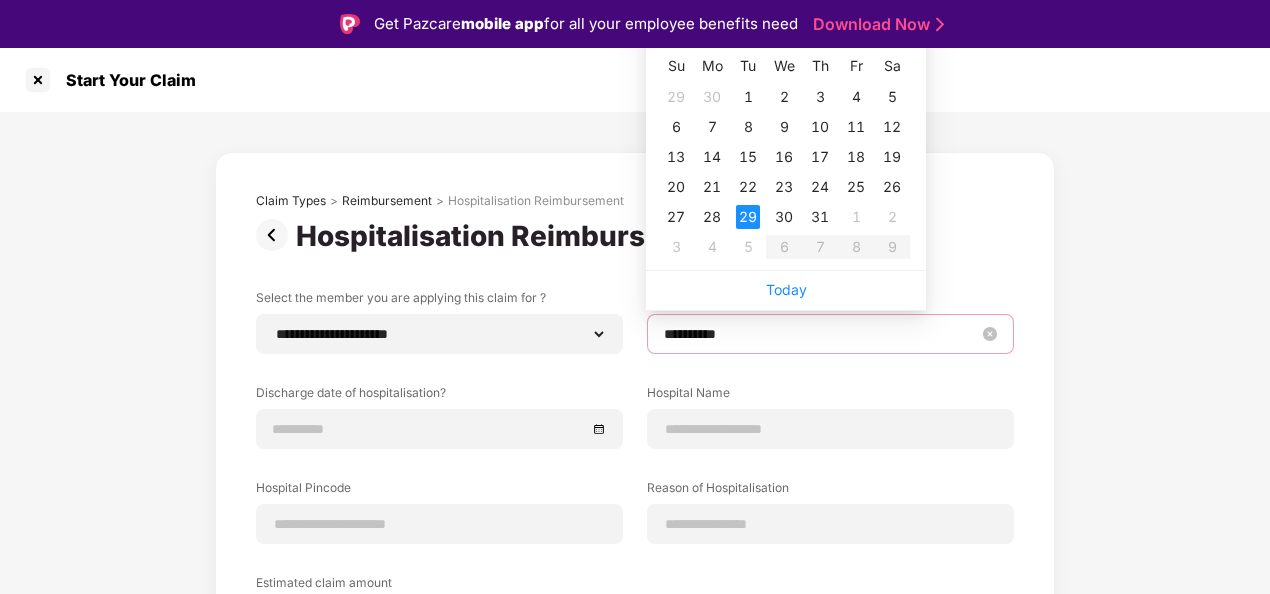 click on "**********" at bounding box center [820, 334] 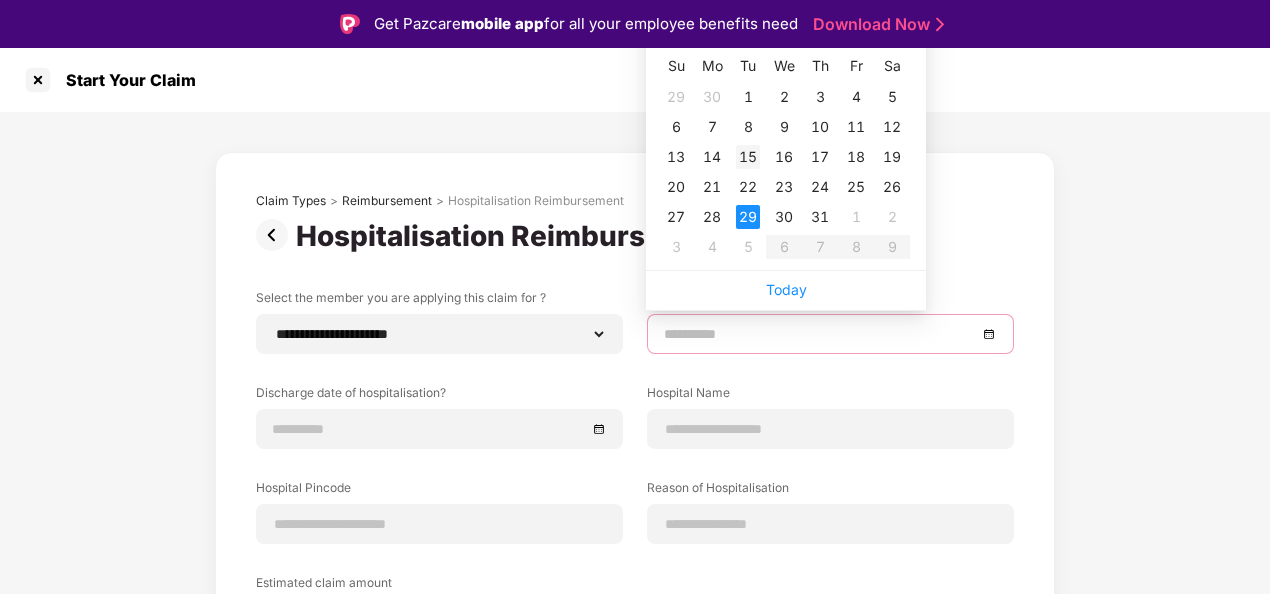 type on "**********" 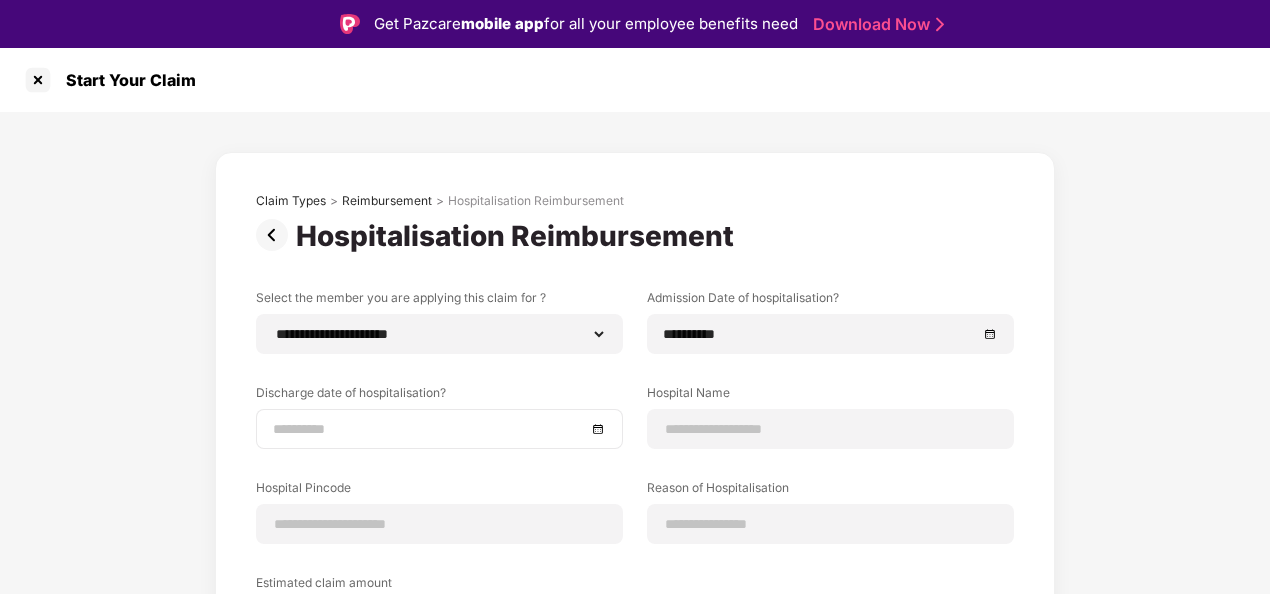 click at bounding box center (439, 429) 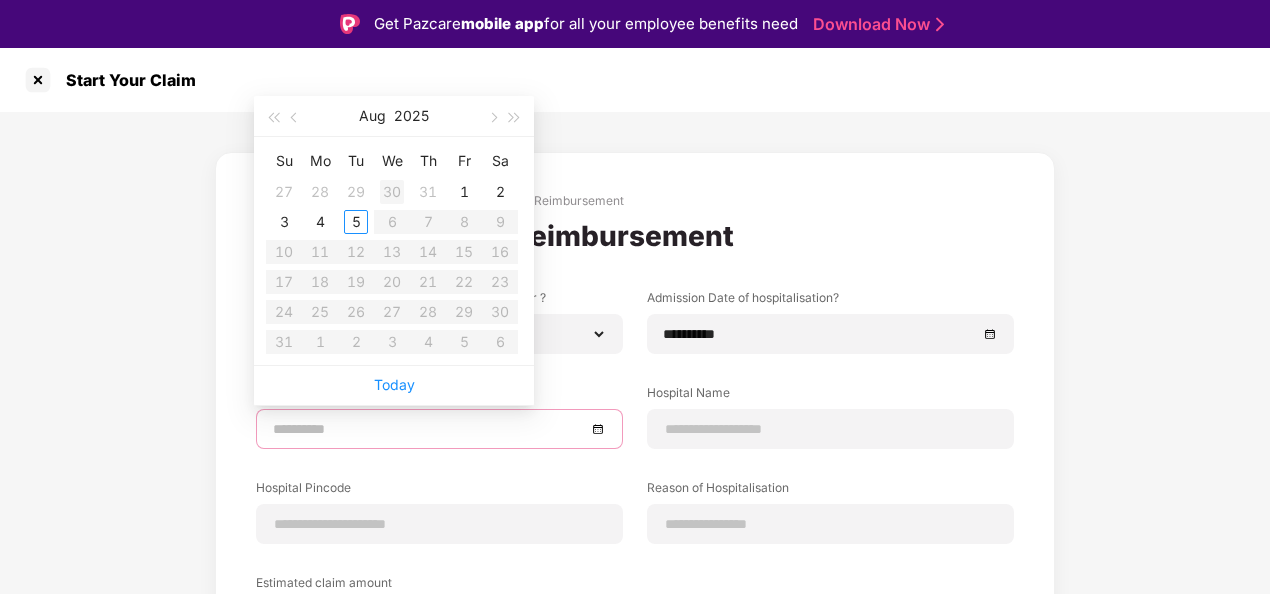 type on "**********" 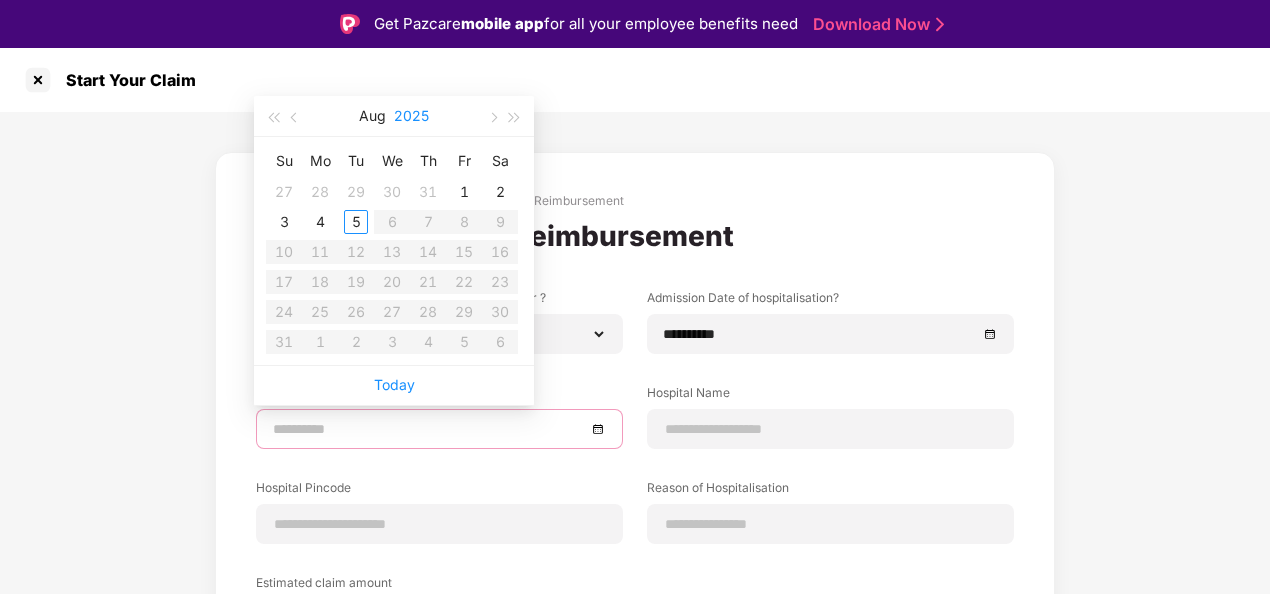 click on "2025" at bounding box center (411, 116) 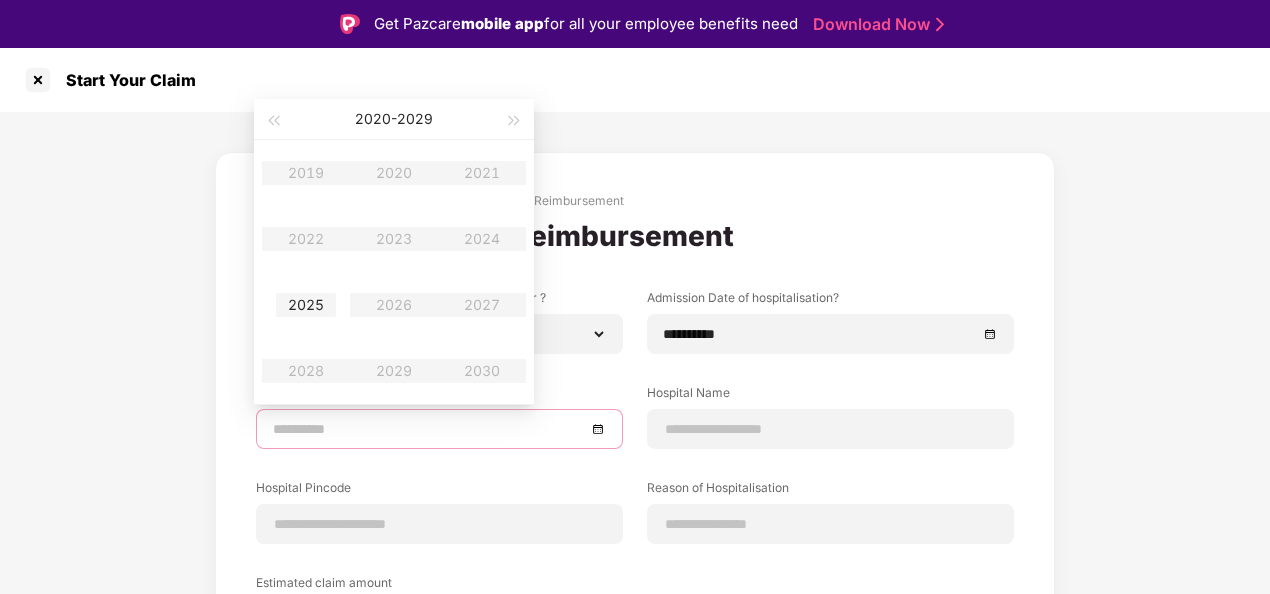 type on "**********" 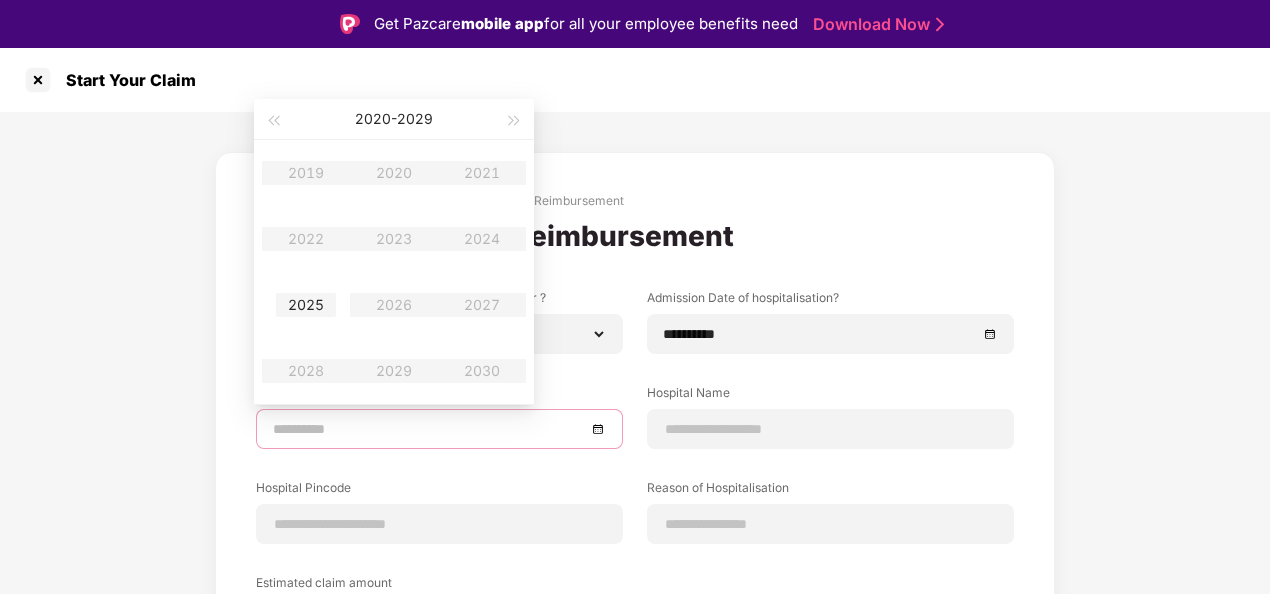 click on "2025" at bounding box center [306, 305] 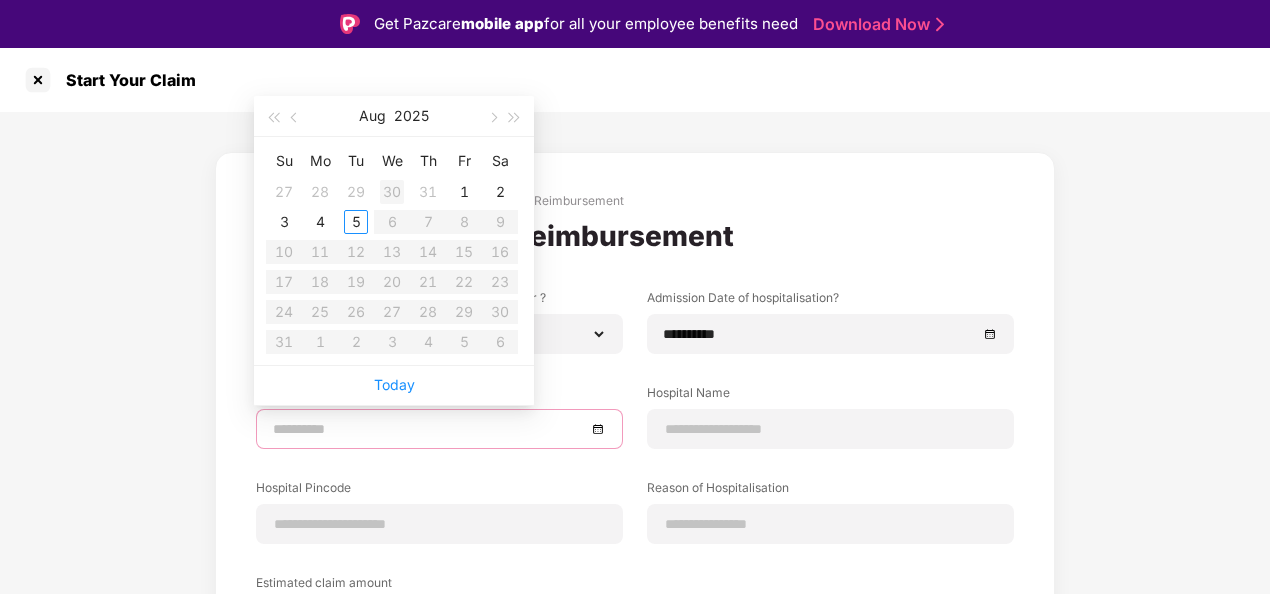 type on "**********" 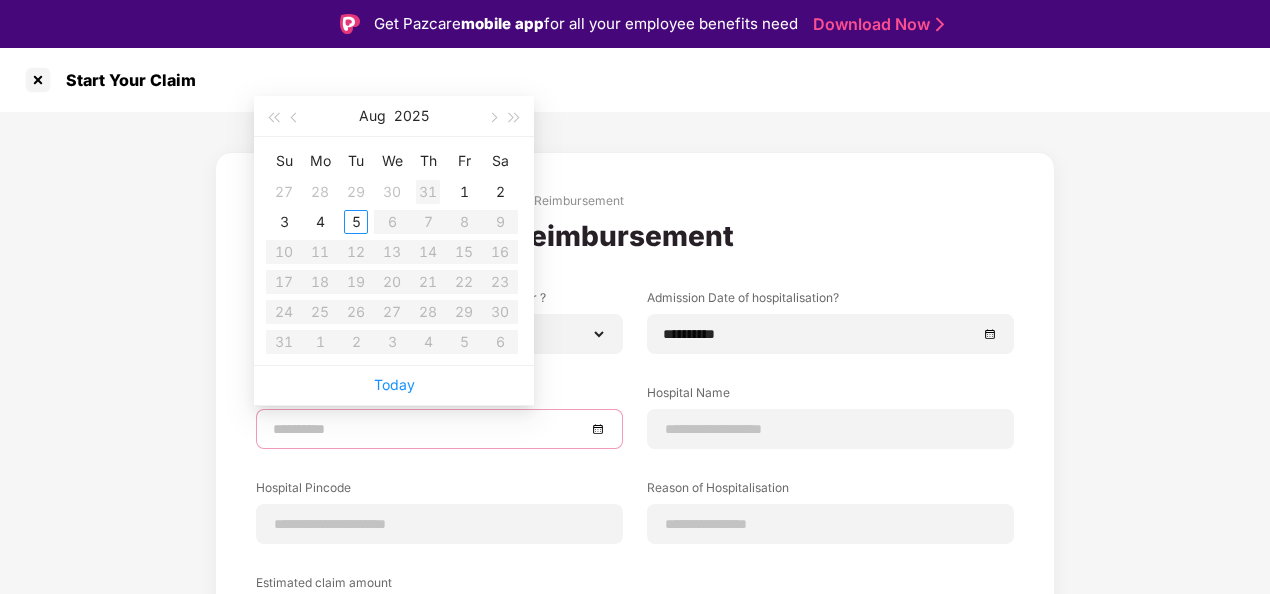 type on "**********" 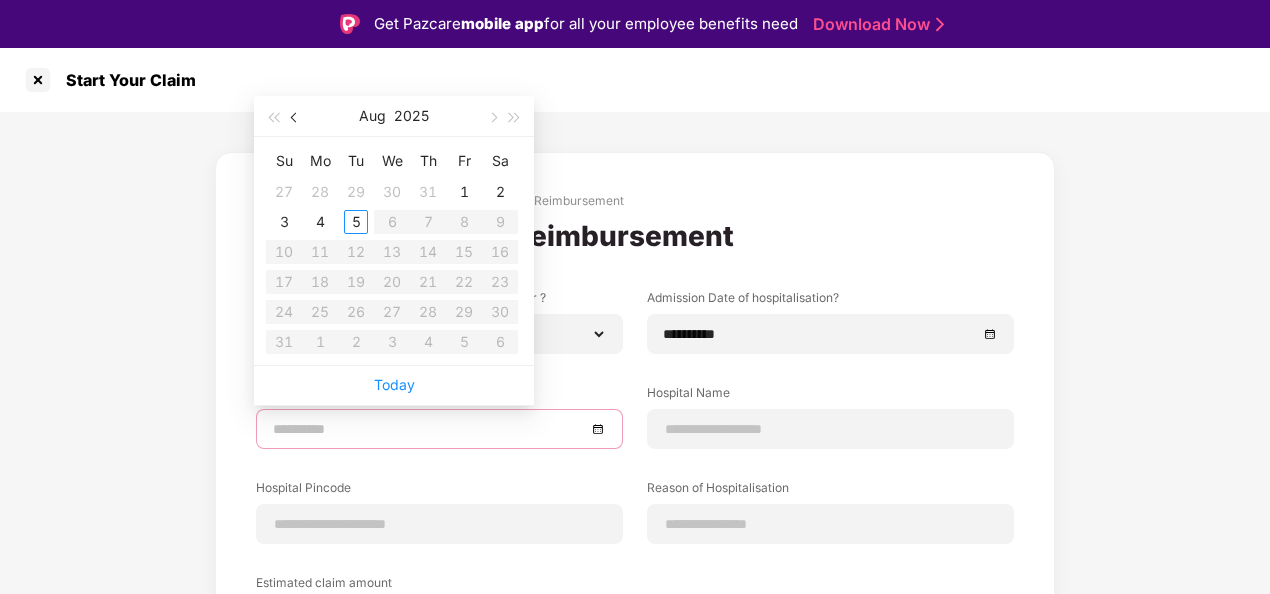 click at bounding box center [296, 118] 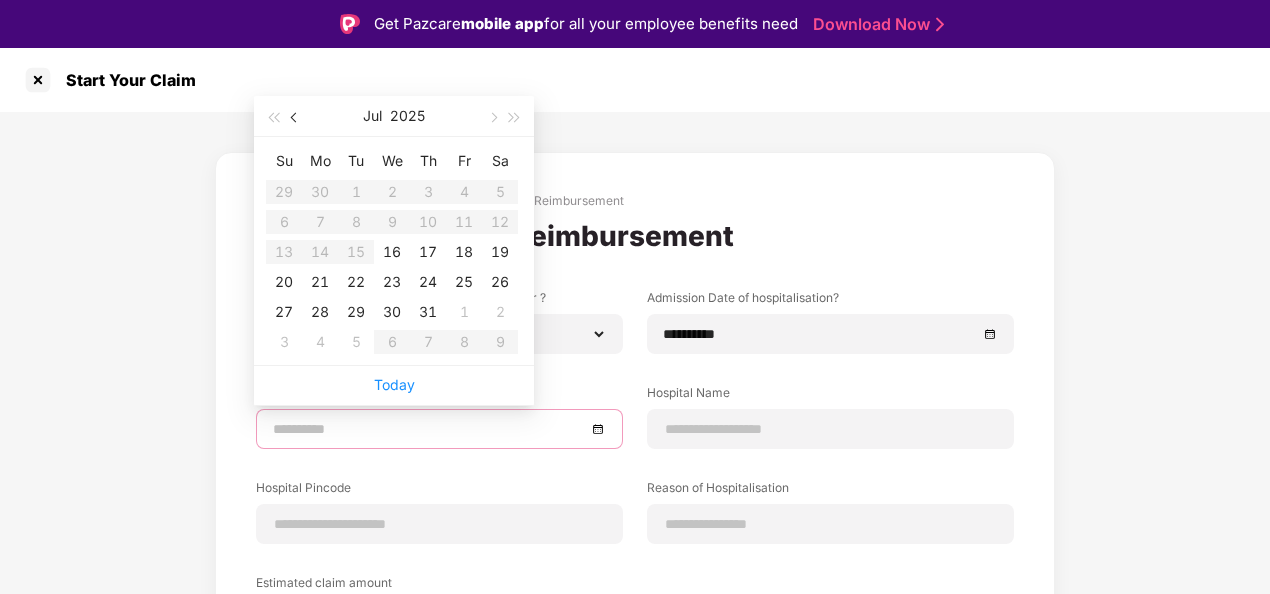 click at bounding box center (296, 118) 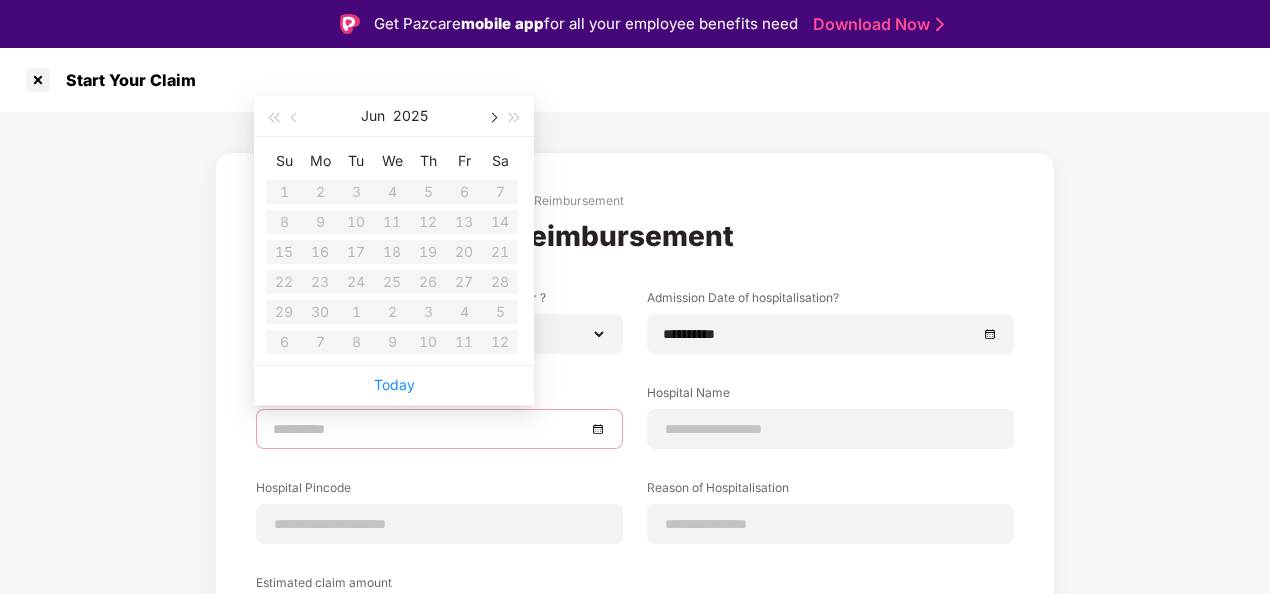 click at bounding box center (492, 116) 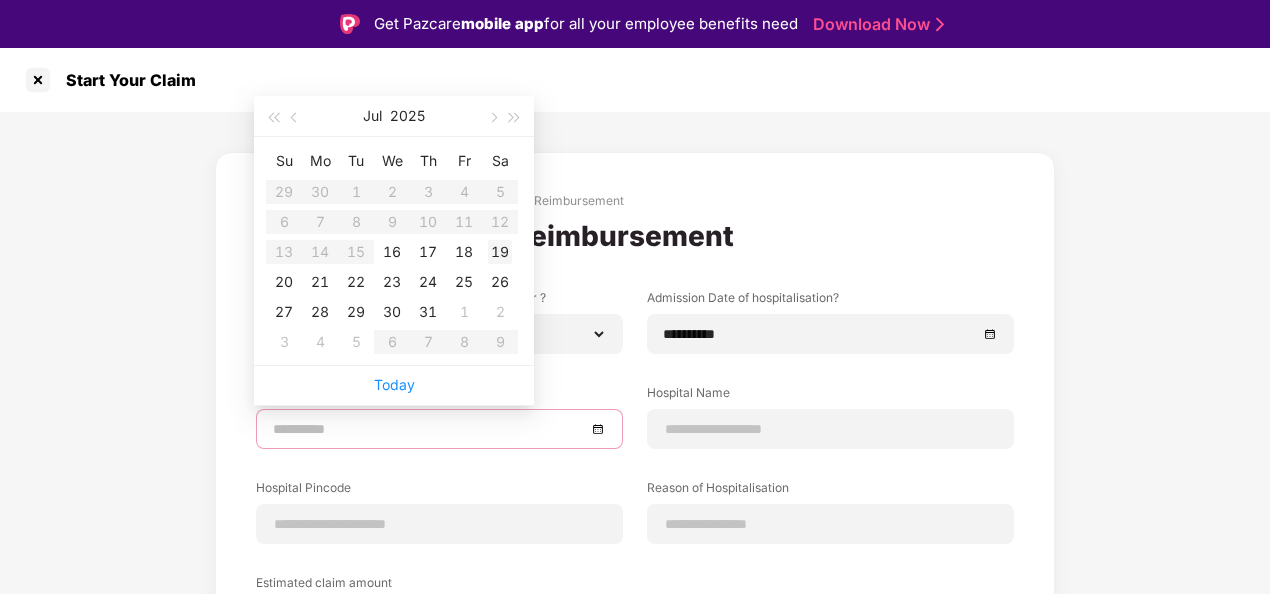 type on "**********" 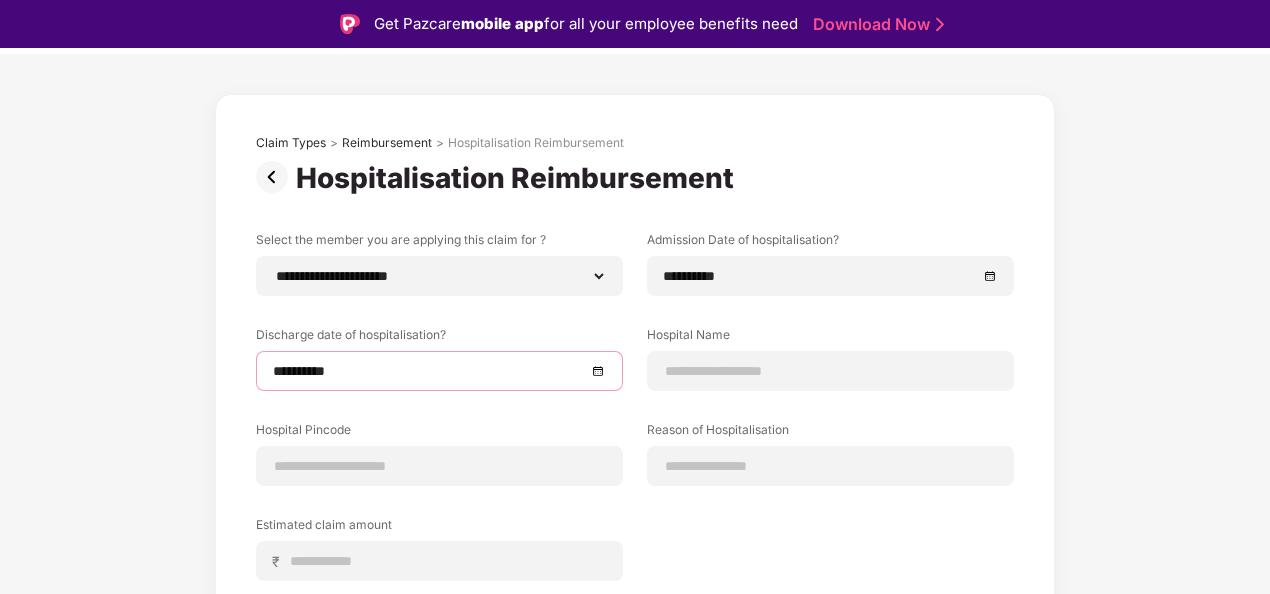scroll, scrollTop: 100, scrollLeft: 0, axis: vertical 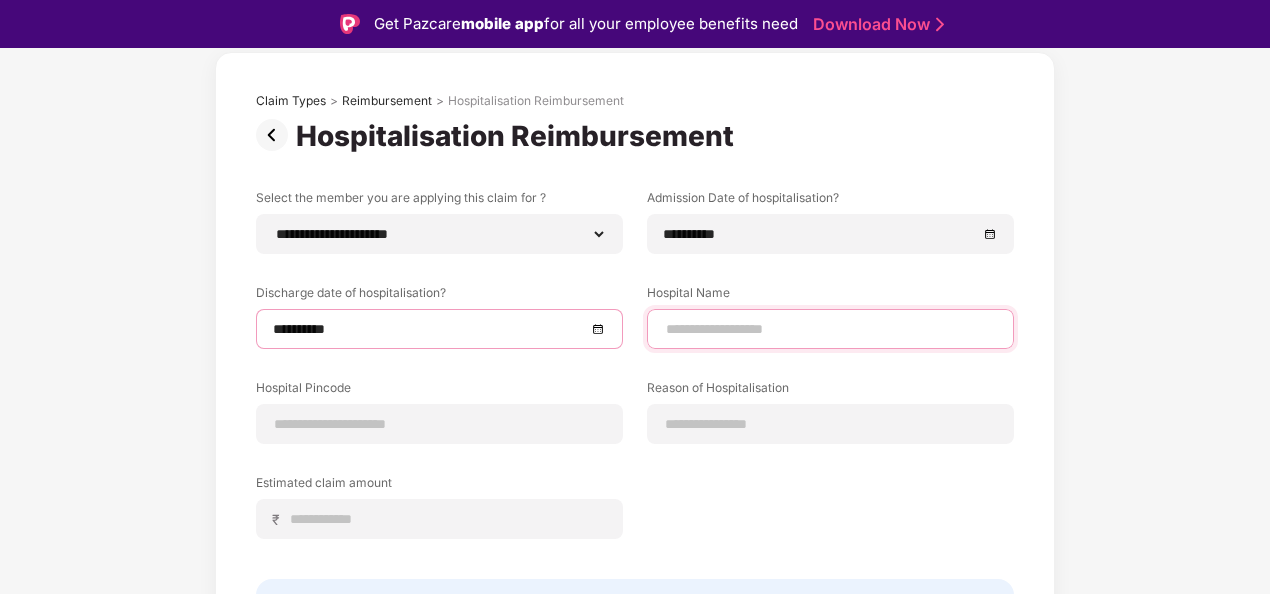 click at bounding box center [830, 329] 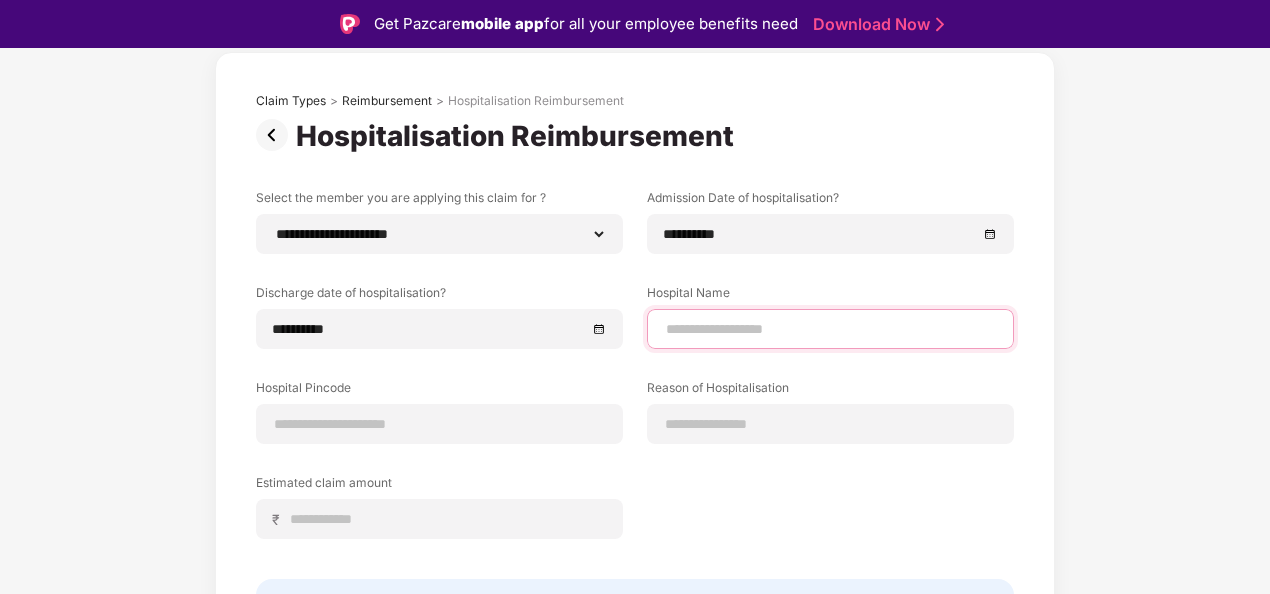 type on "**********" 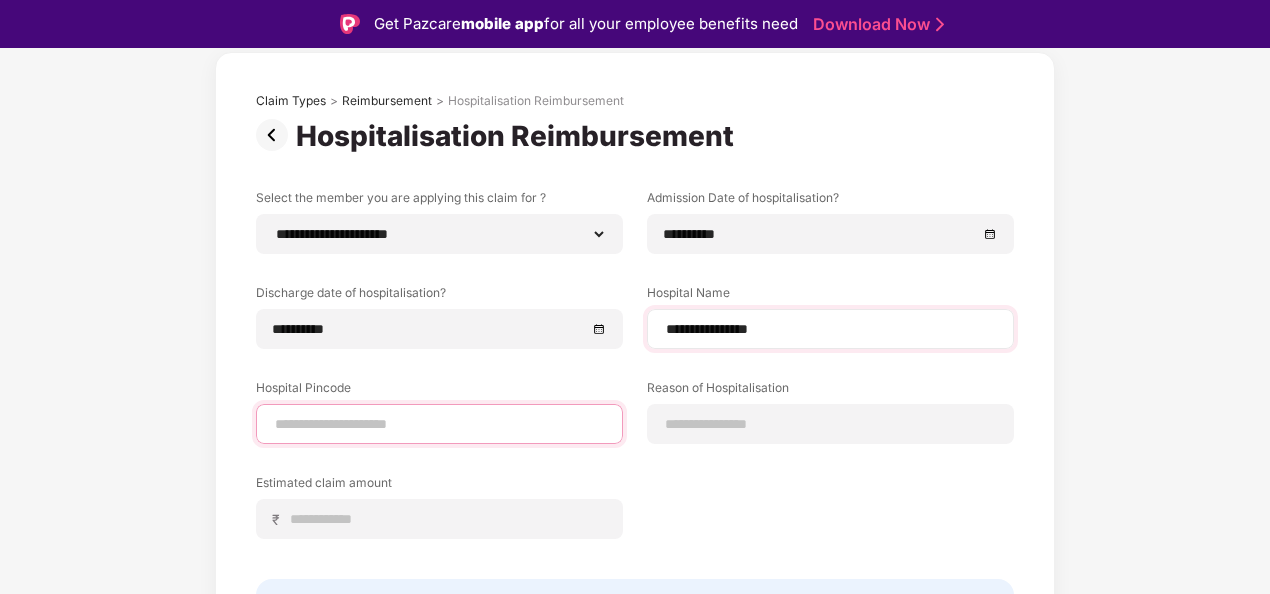 type on "******" 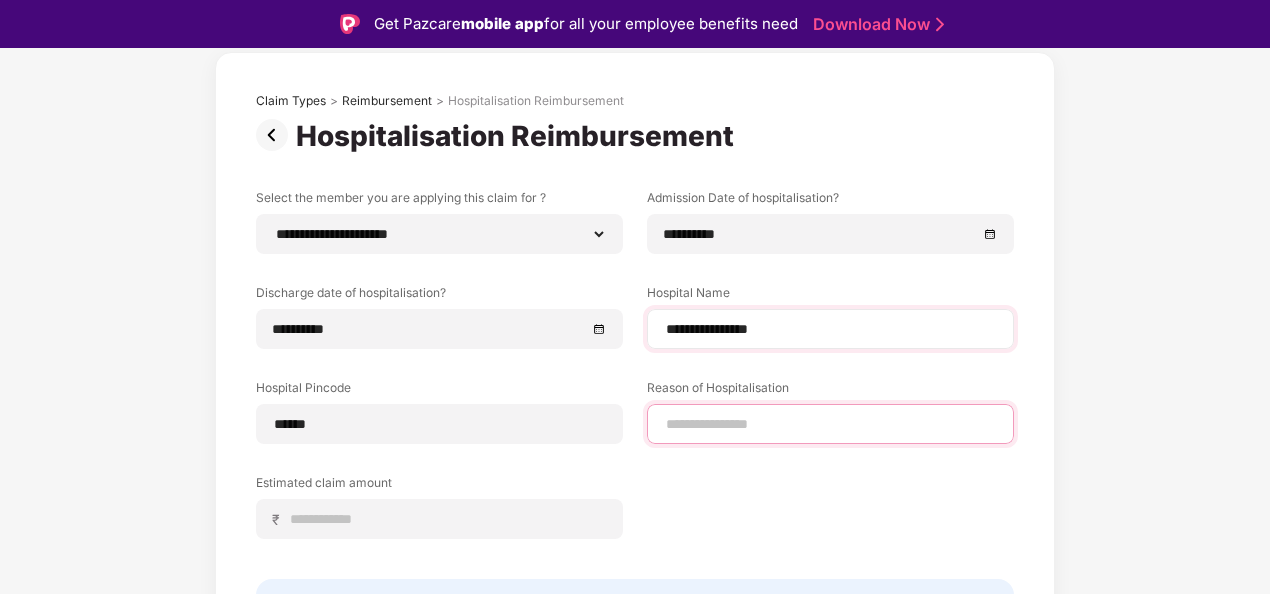 type on "*******" 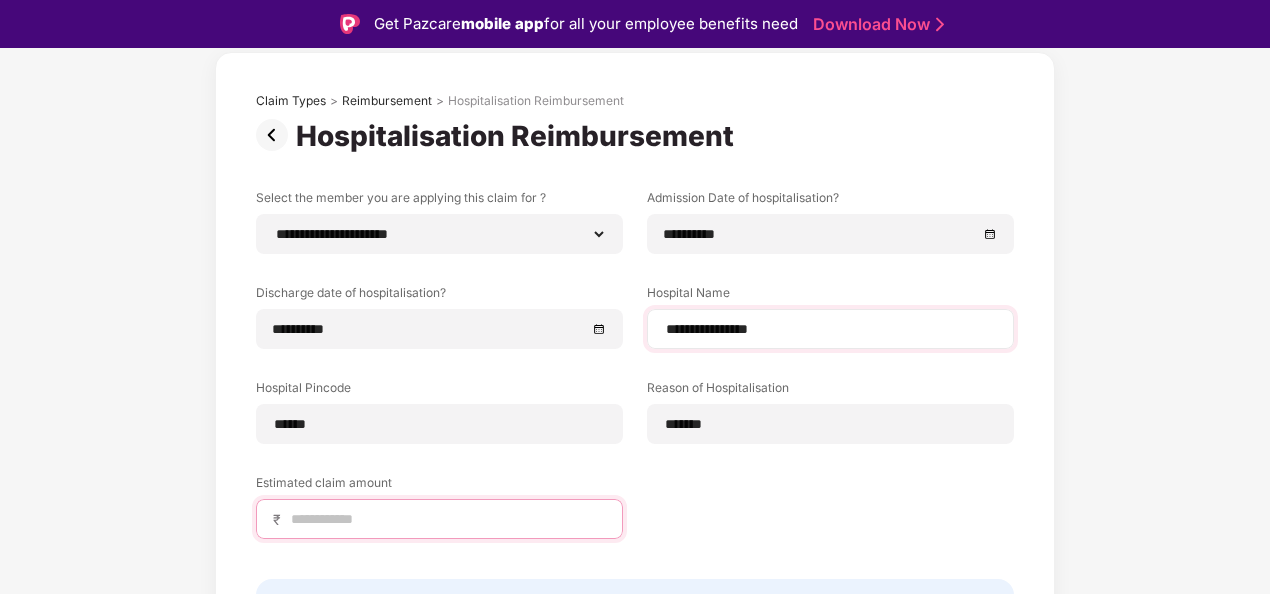 type on "******" 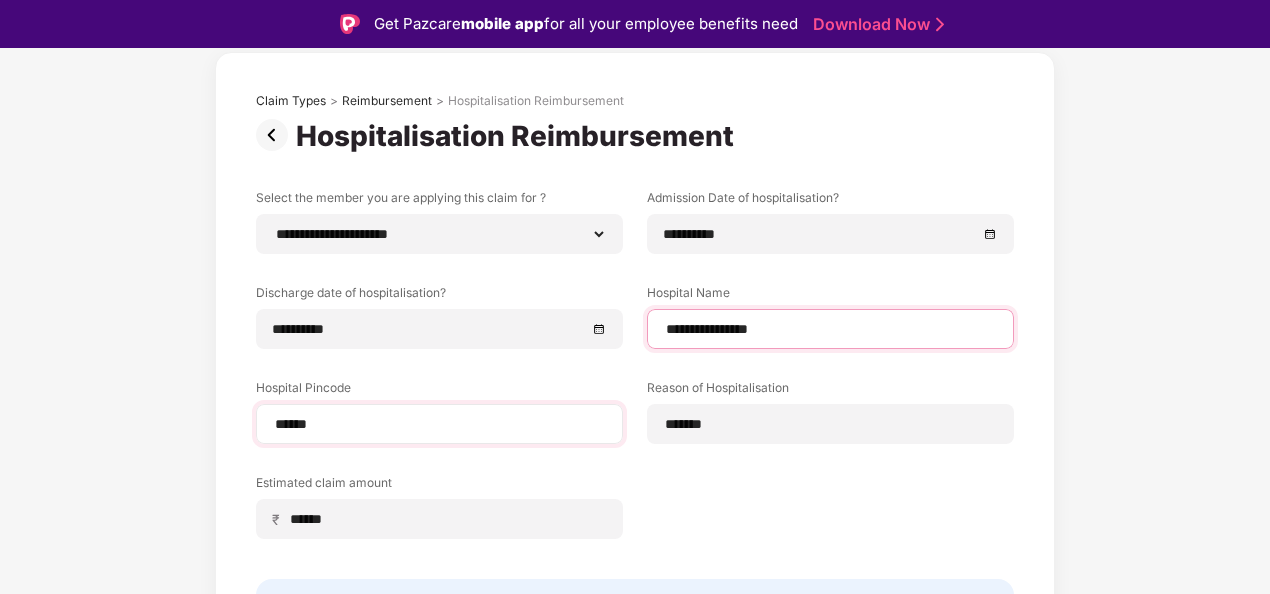 select on "*****" 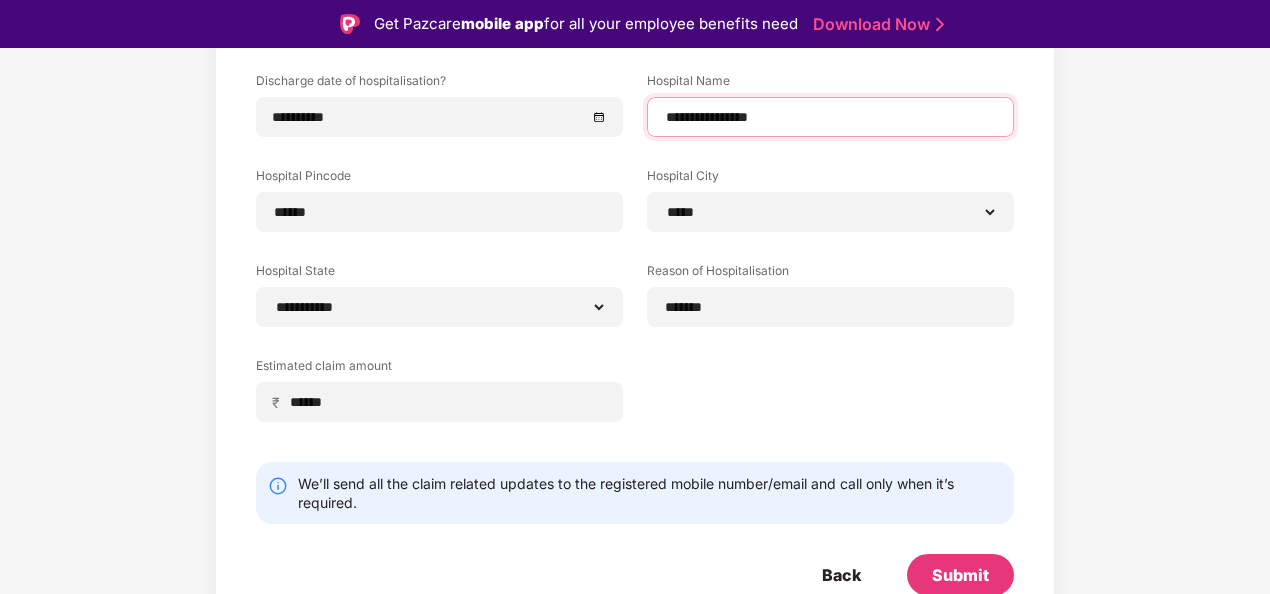 scroll, scrollTop: 316, scrollLeft: 0, axis: vertical 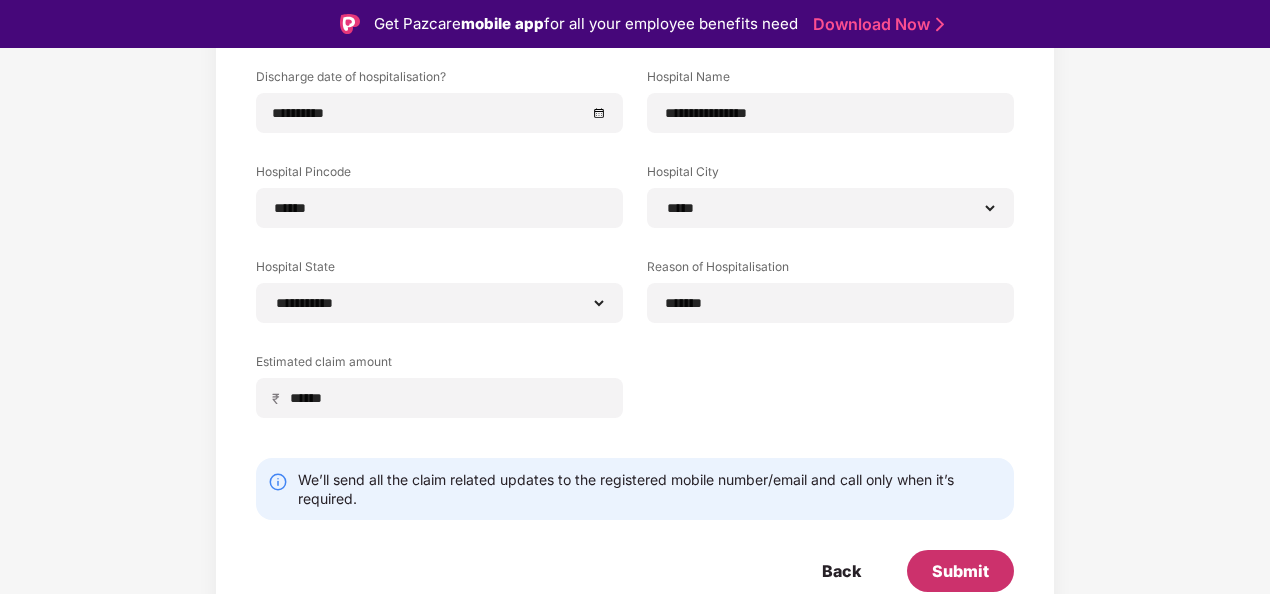 click on "Submit" at bounding box center [960, 571] 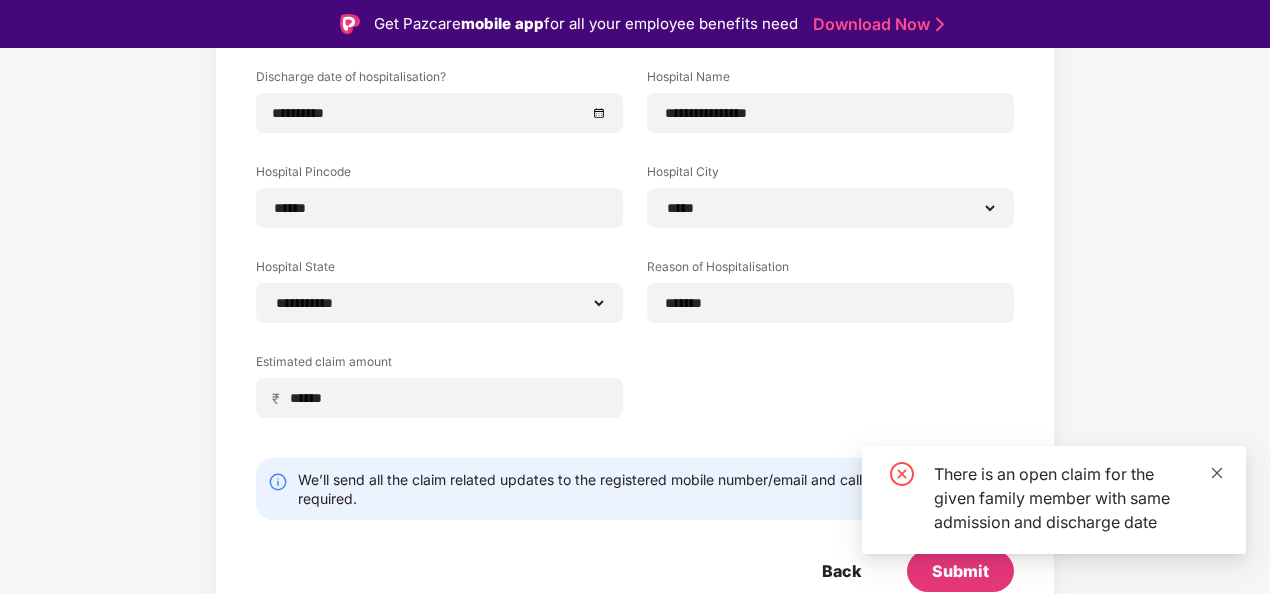 click 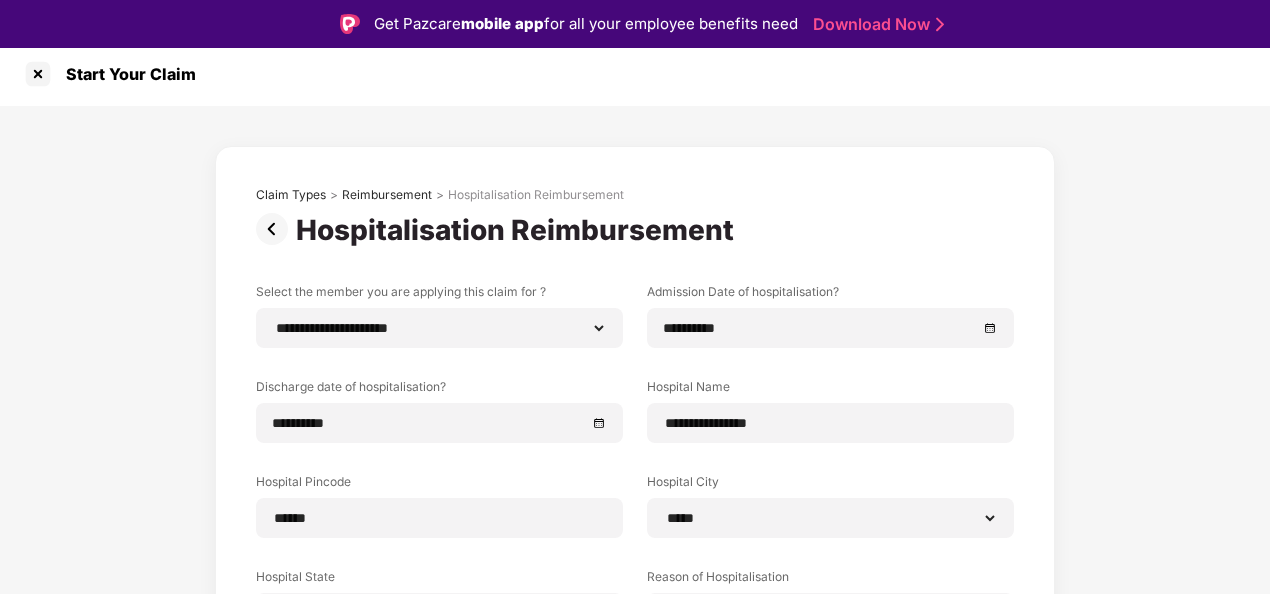 scroll, scrollTop: 0, scrollLeft: 0, axis: both 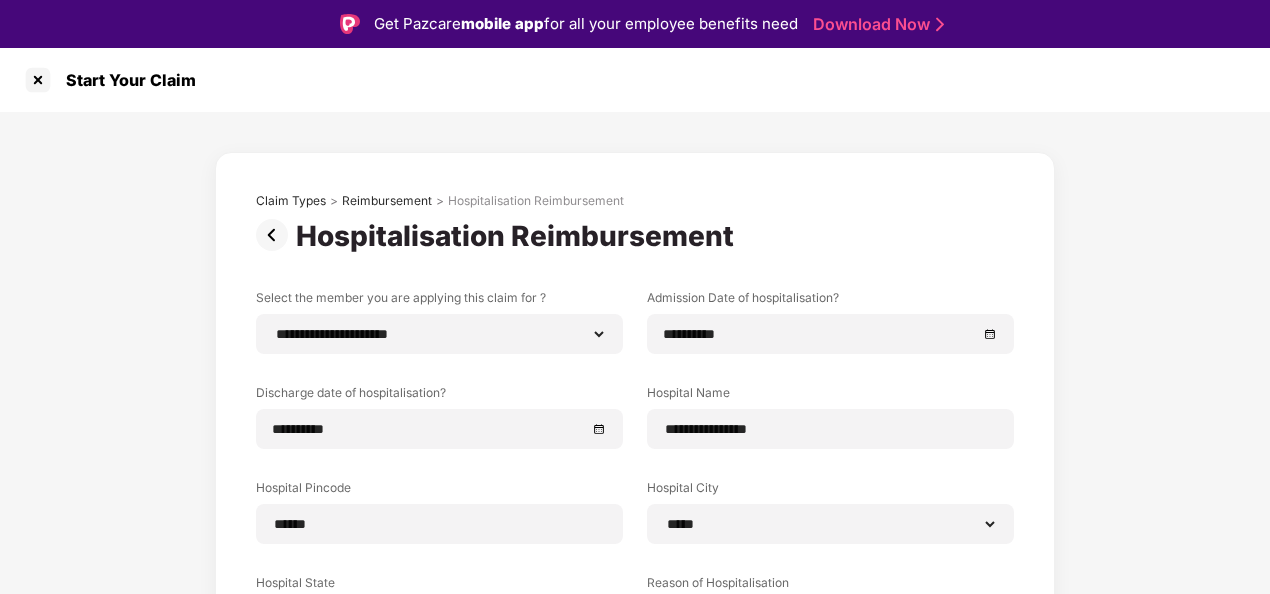 click at bounding box center [276, 235] 